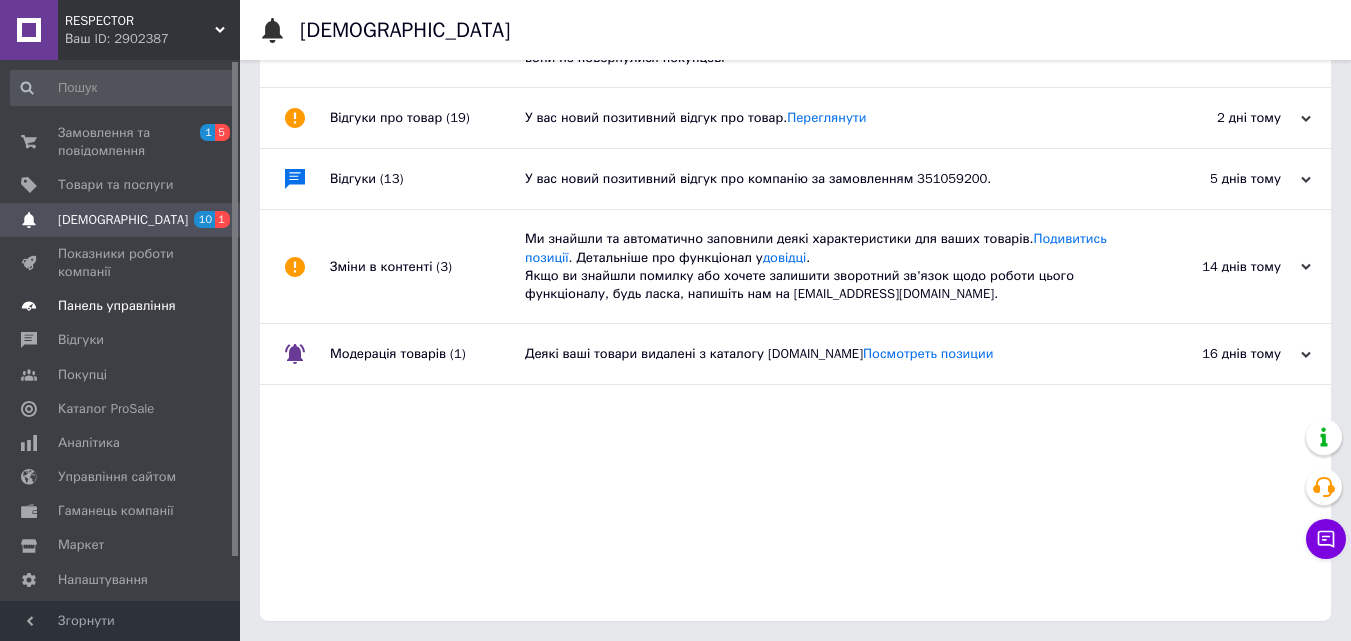 scroll, scrollTop: 164, scrollLeft: 0, axis: vertical 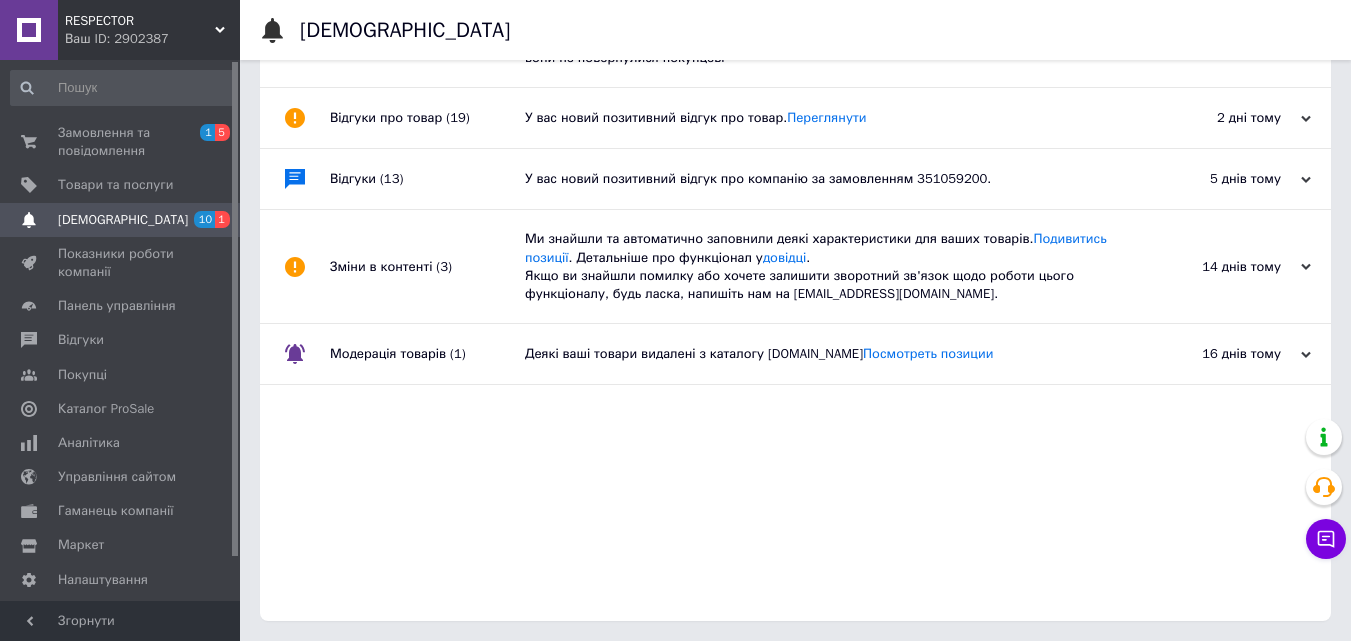 click on "RESPECTOR" at bounding box center [140, 21] 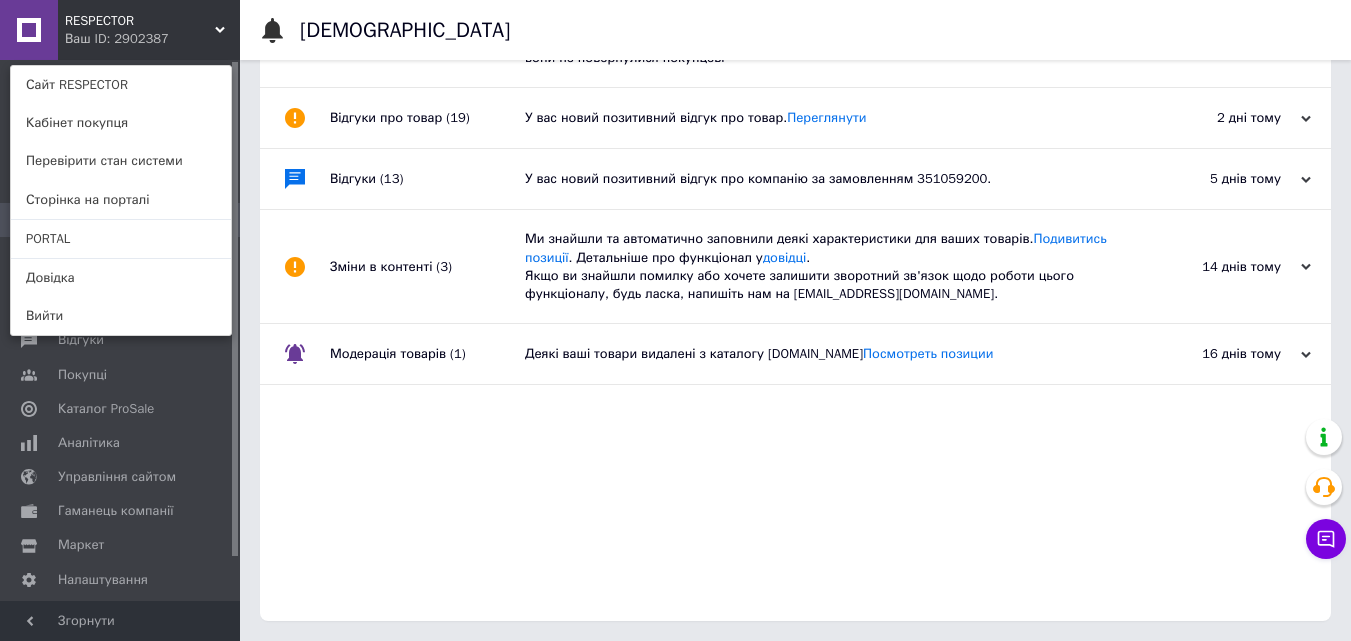 click on "[DEMOGRAPHIC_DATA]" at bounding box center [815, 30] 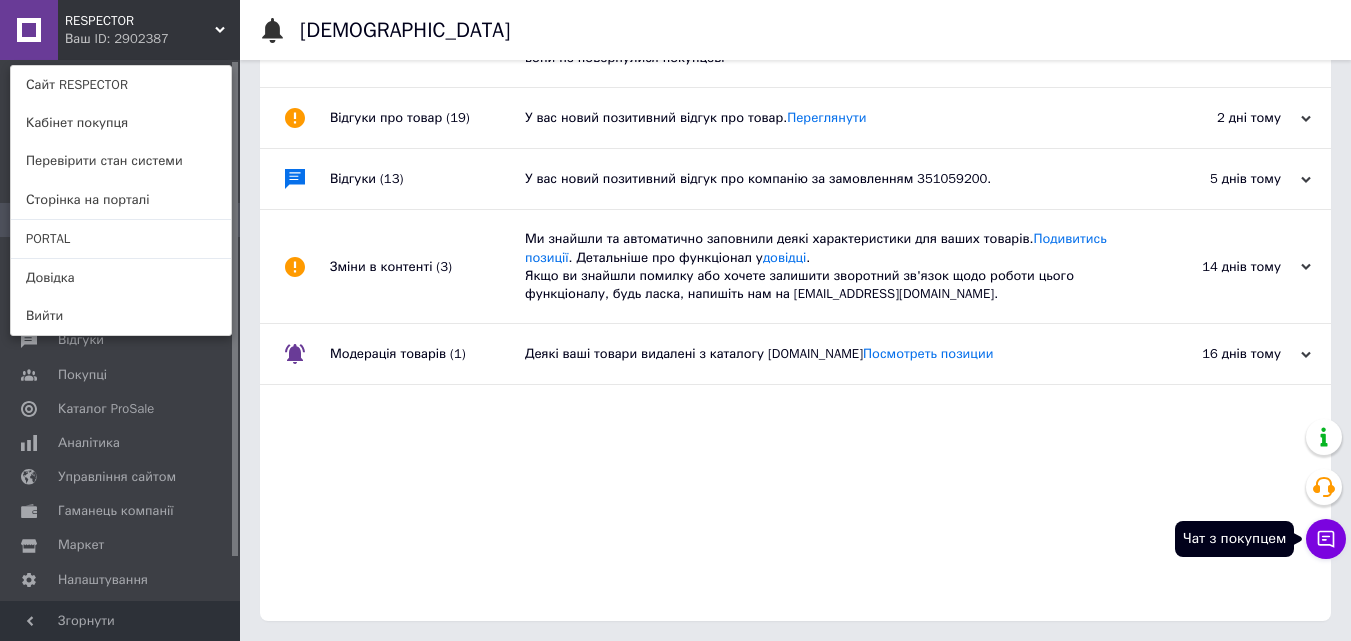 click on "Чат з покупцем" at bounding box center [1326, 539] 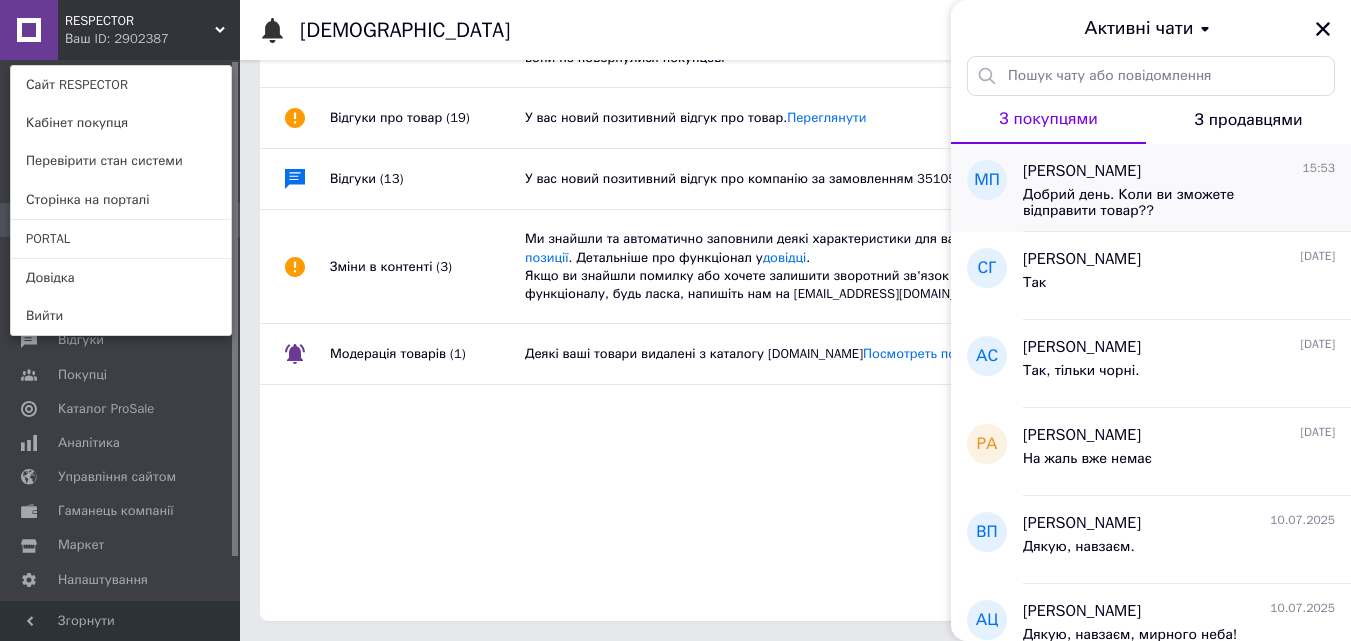 click on "Добрий день. Коли ви зможете відправити товар??" at bounding box center [1179, 201] 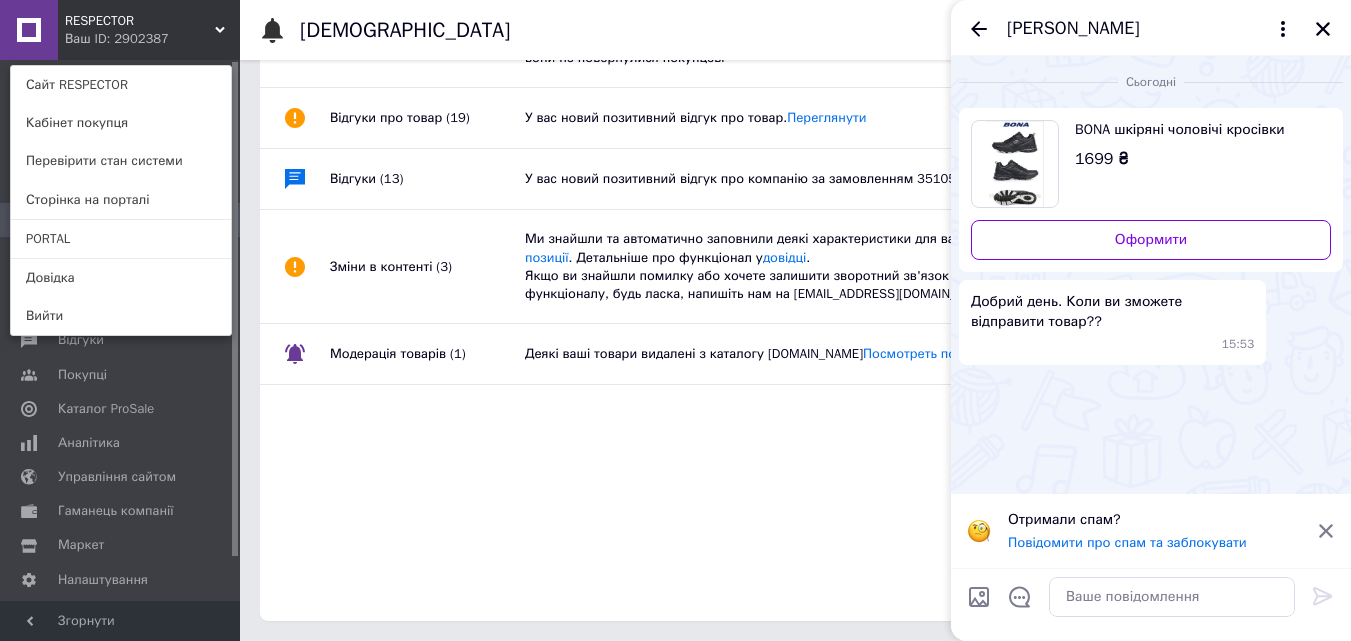 click on "Отримали спам? Повідомити про спам та заблокувати" at bounding box center (1151, 531) 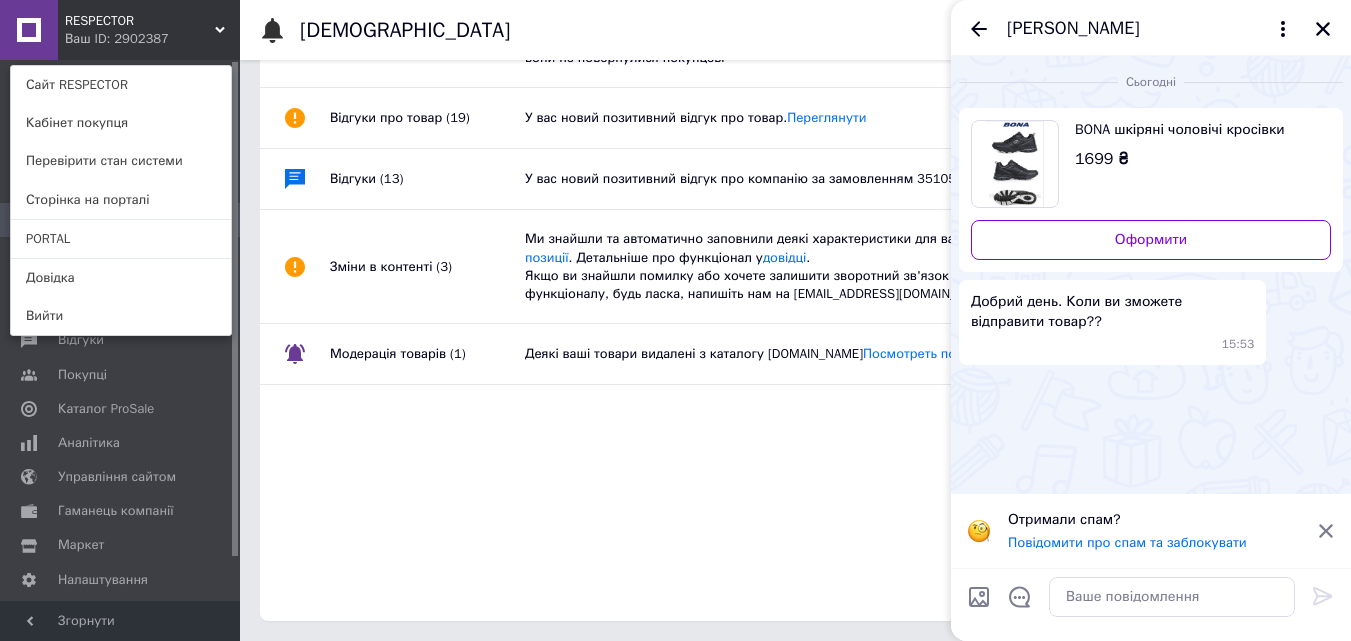 click 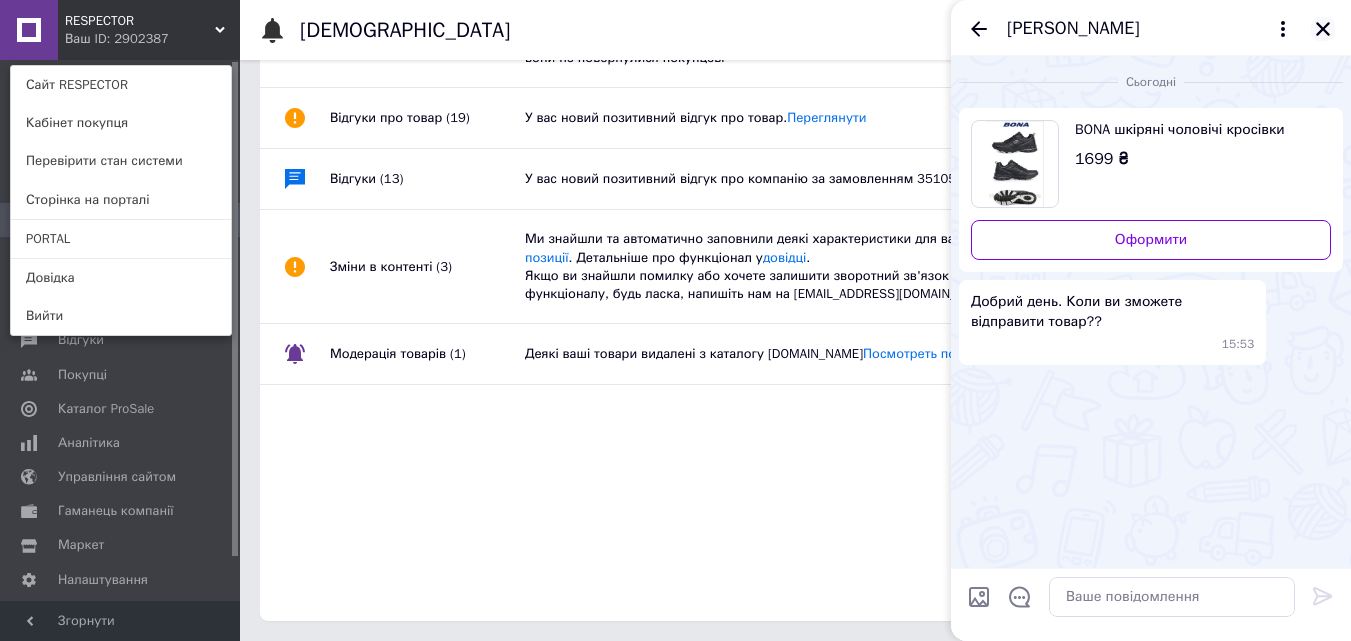 click 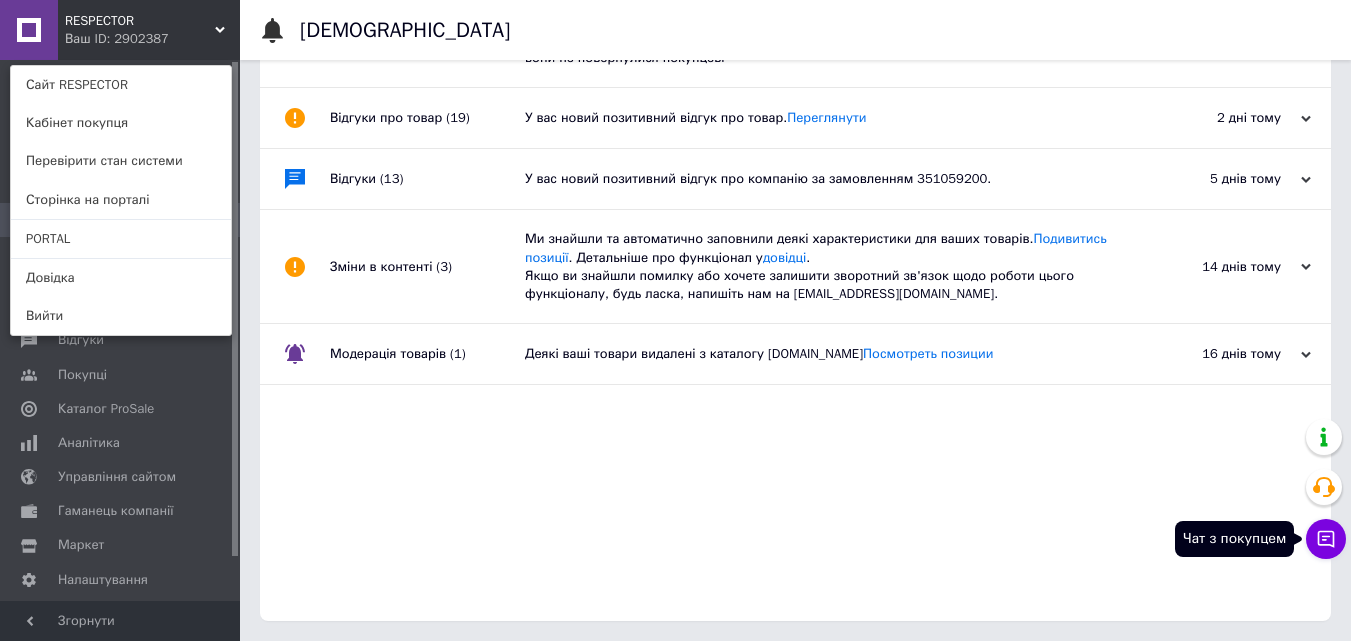 click 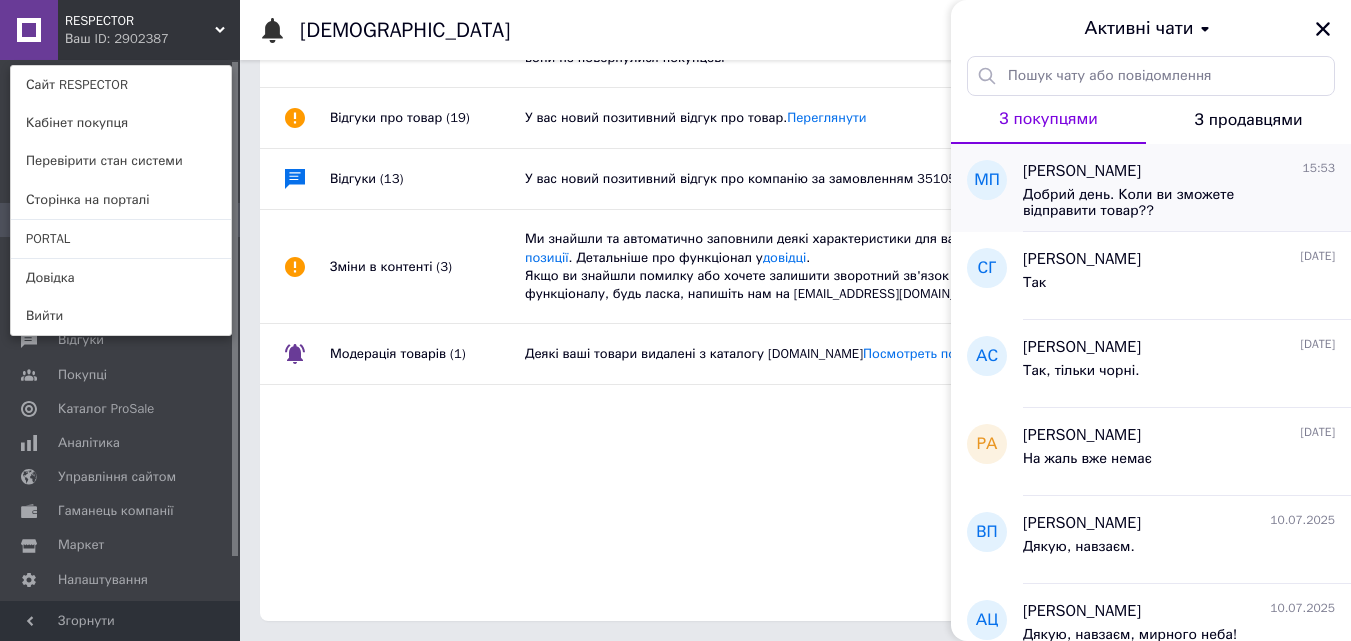 click on "Добрий день. Коли ви зможете відправити товар??" at bounding box center [1165, 203] 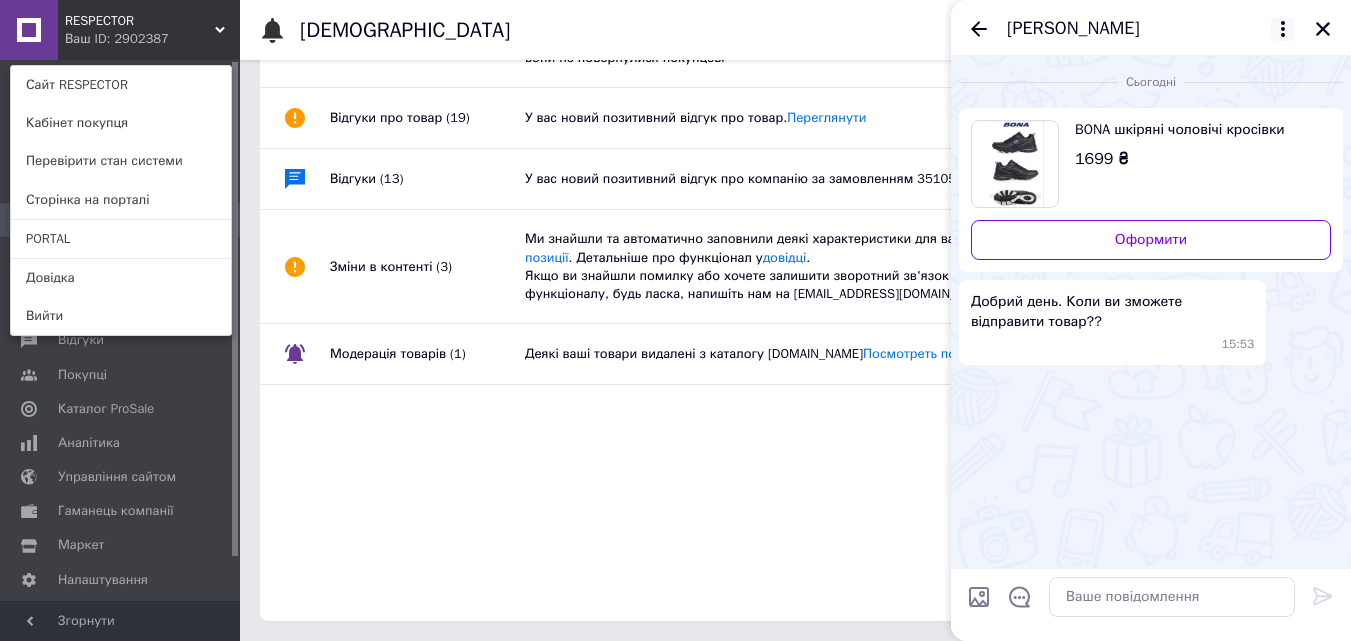 click 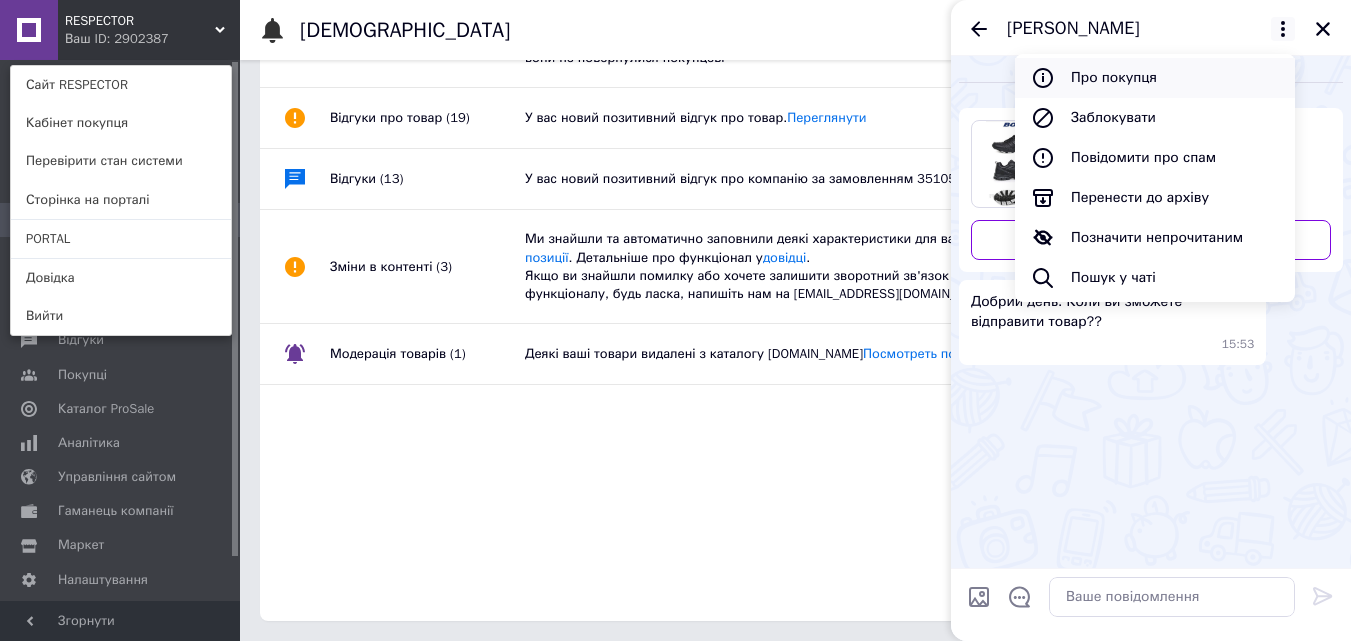 click on "Про покупця" at bounding box center [1155, 78] 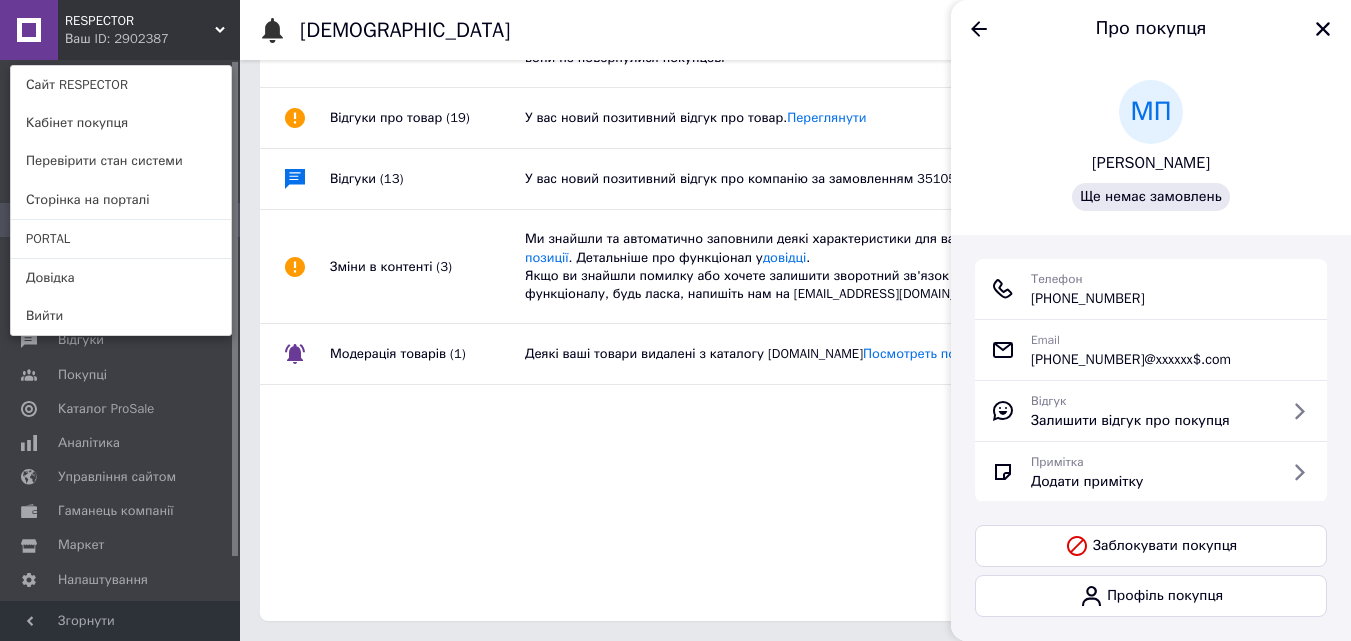 click on "[PERSON_NAME]" at bounding box center (1151, 163) 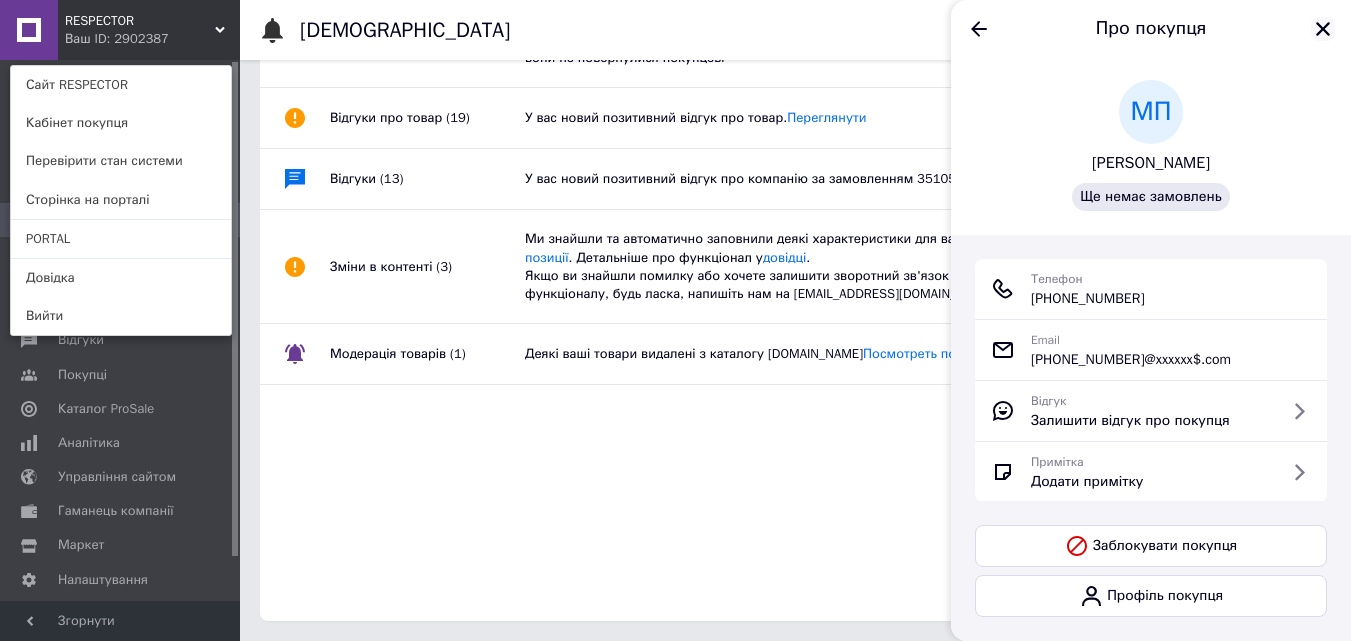click 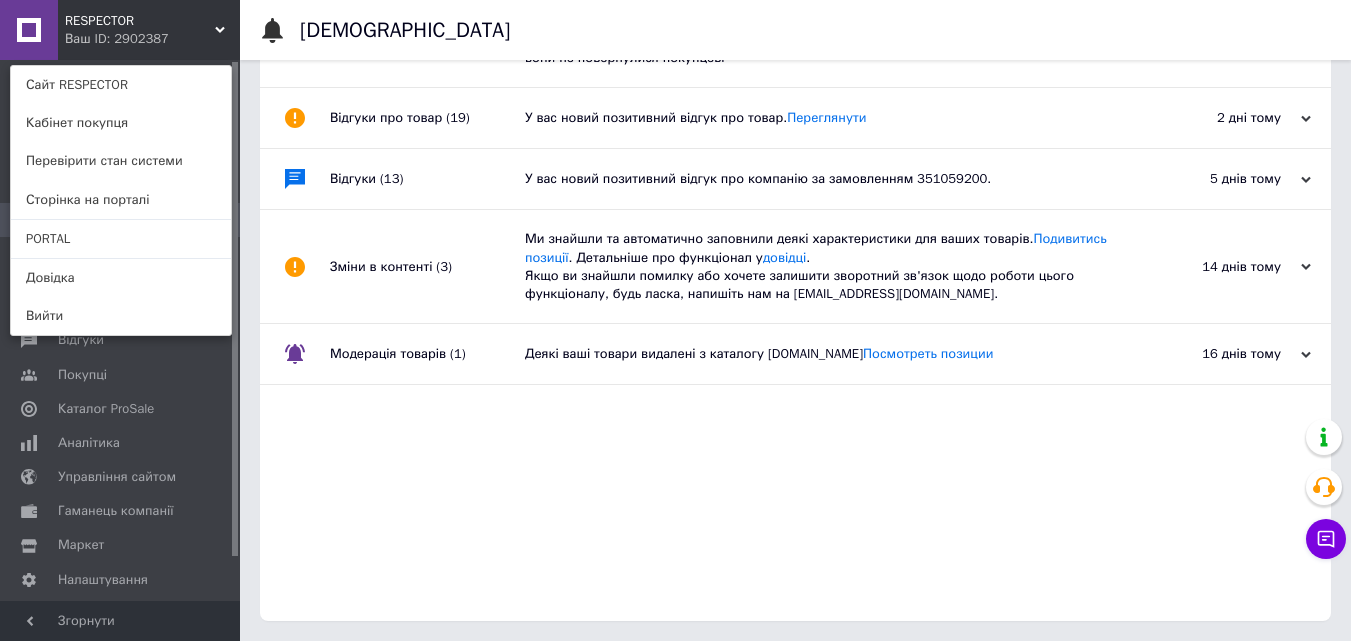 click on "RESPECTOR Ваш ID: 2902387 Сайт RESPECTOR Кабінет покупця Перевірити стан системи Сторінка на порталі PORTAL Довідка Вийти" at bounding box center [120, 30] 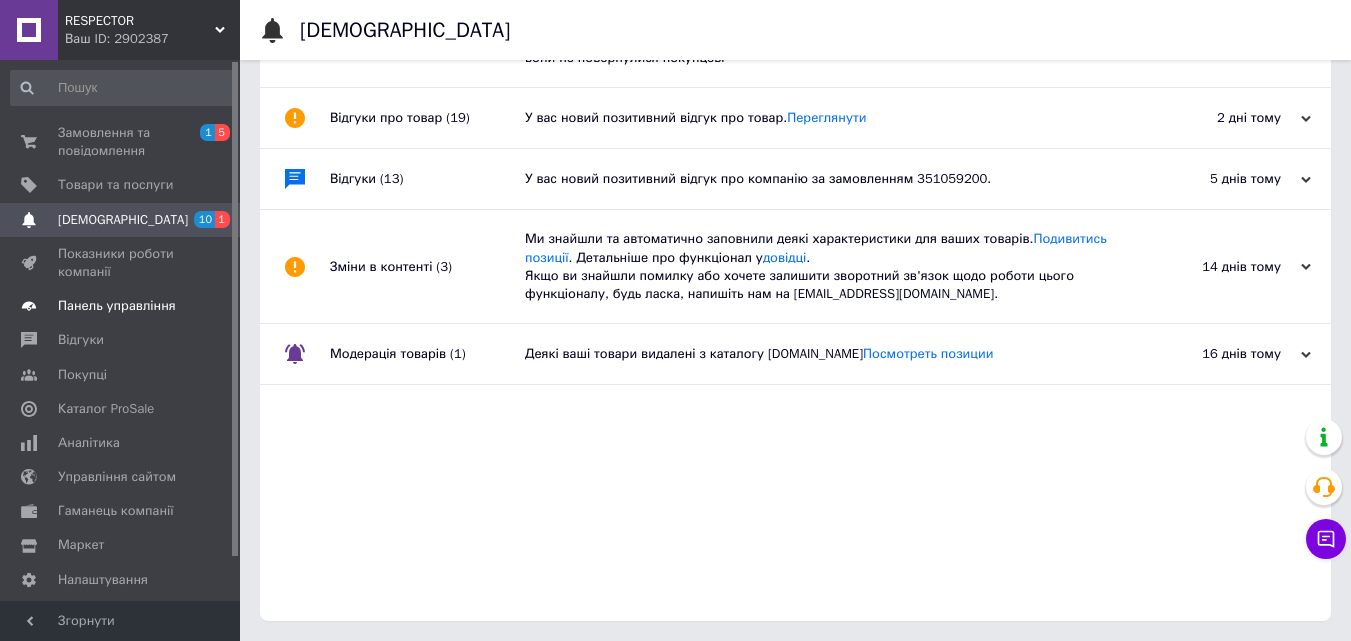 click on "Панель управління" at bounding box center (117, 306) 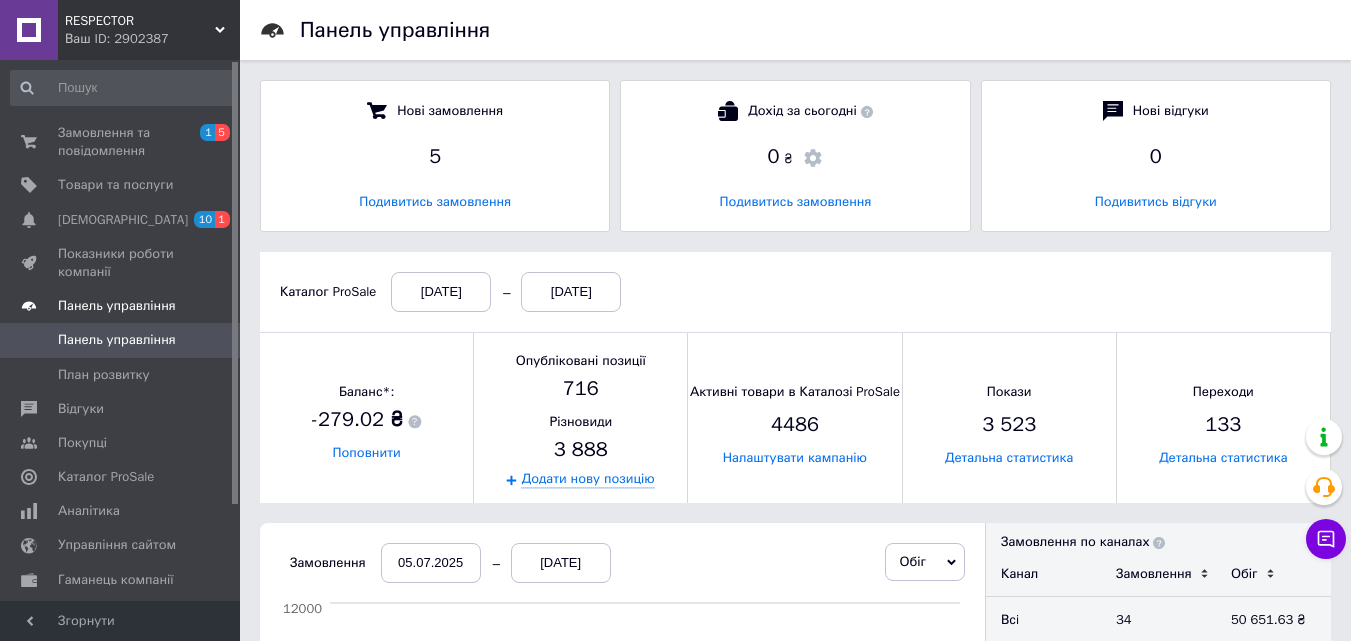 scroll, scrollTop: 10, scrollLeft: 10, axis: both 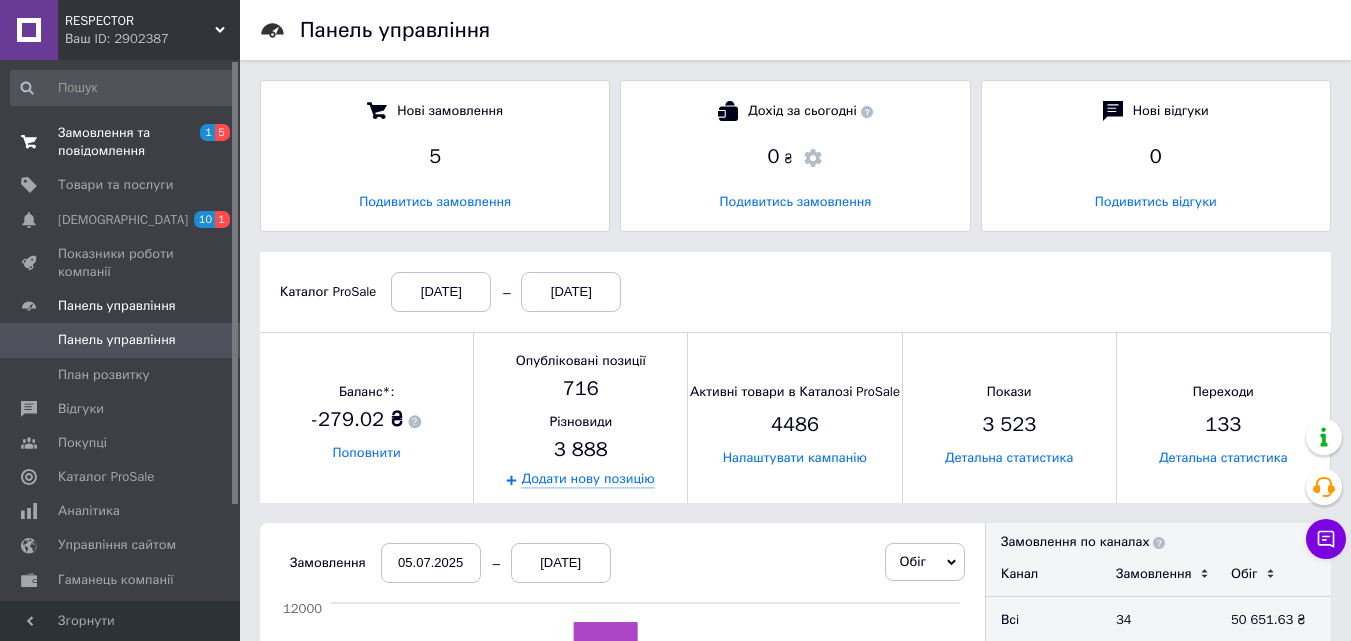 click on "Замовлення та повідомлення" at bounding box center (121, 142) 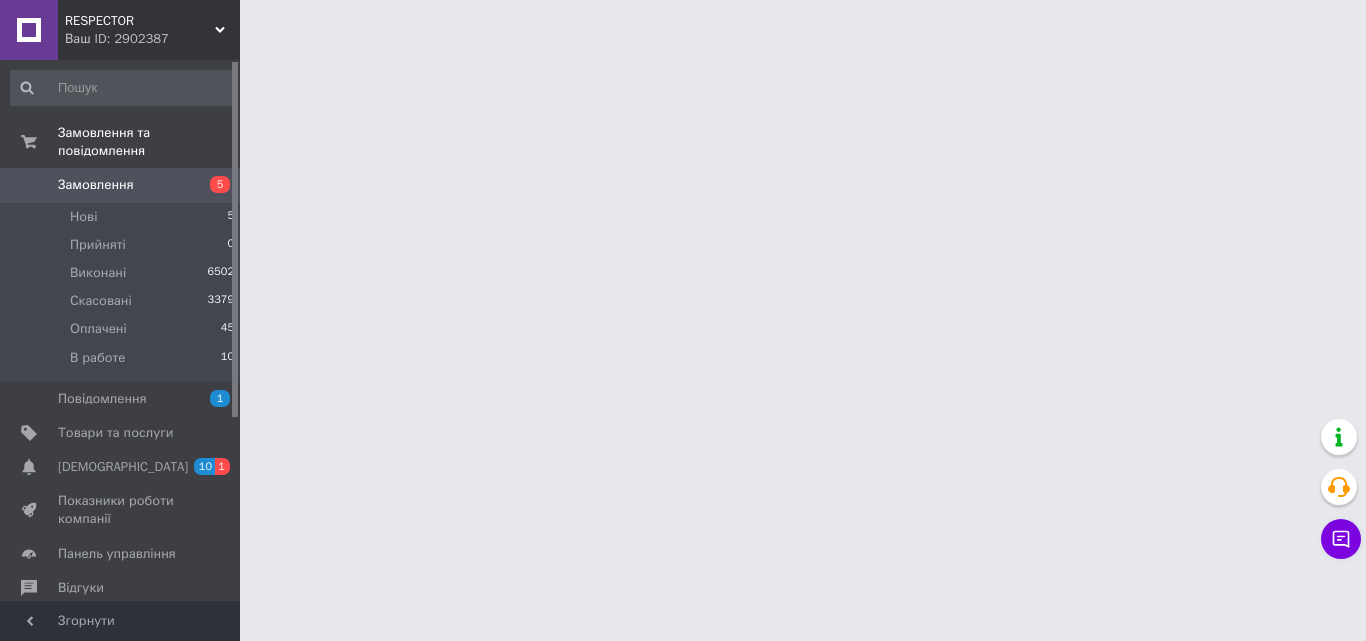 click on "Замовлення" at bounding box center (96, 185) 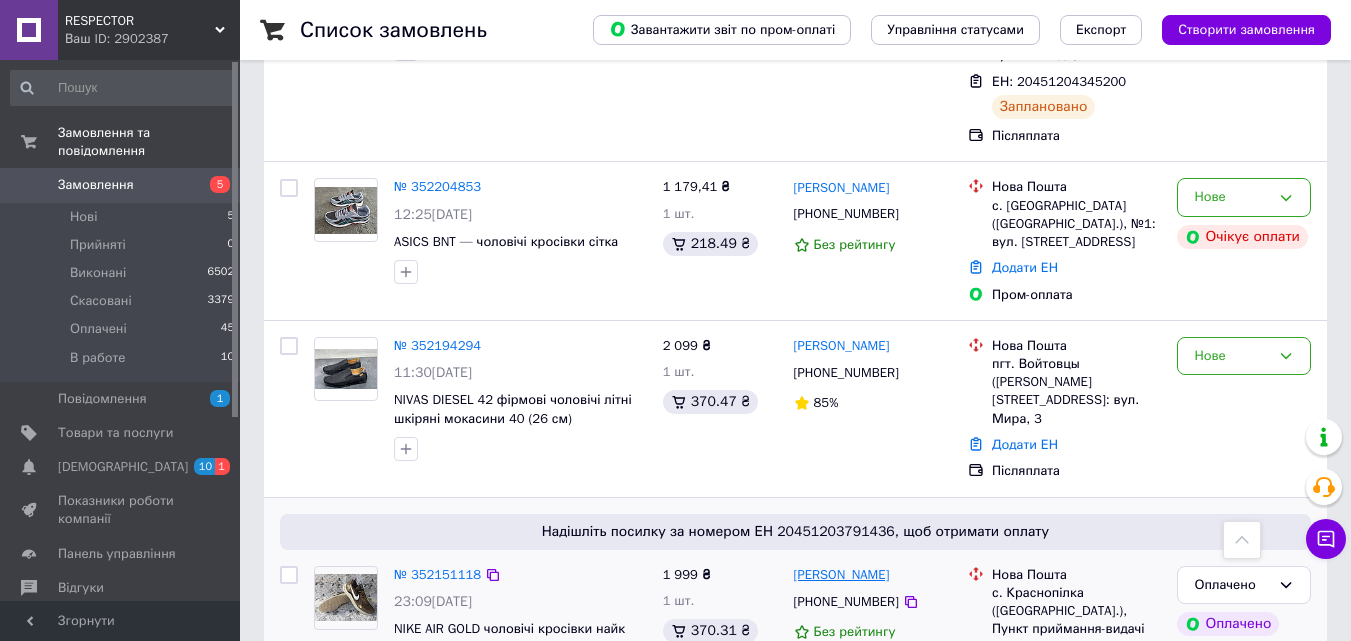 scroll, scrollTop: 1800, scrollLeft: 0, axis: vertical 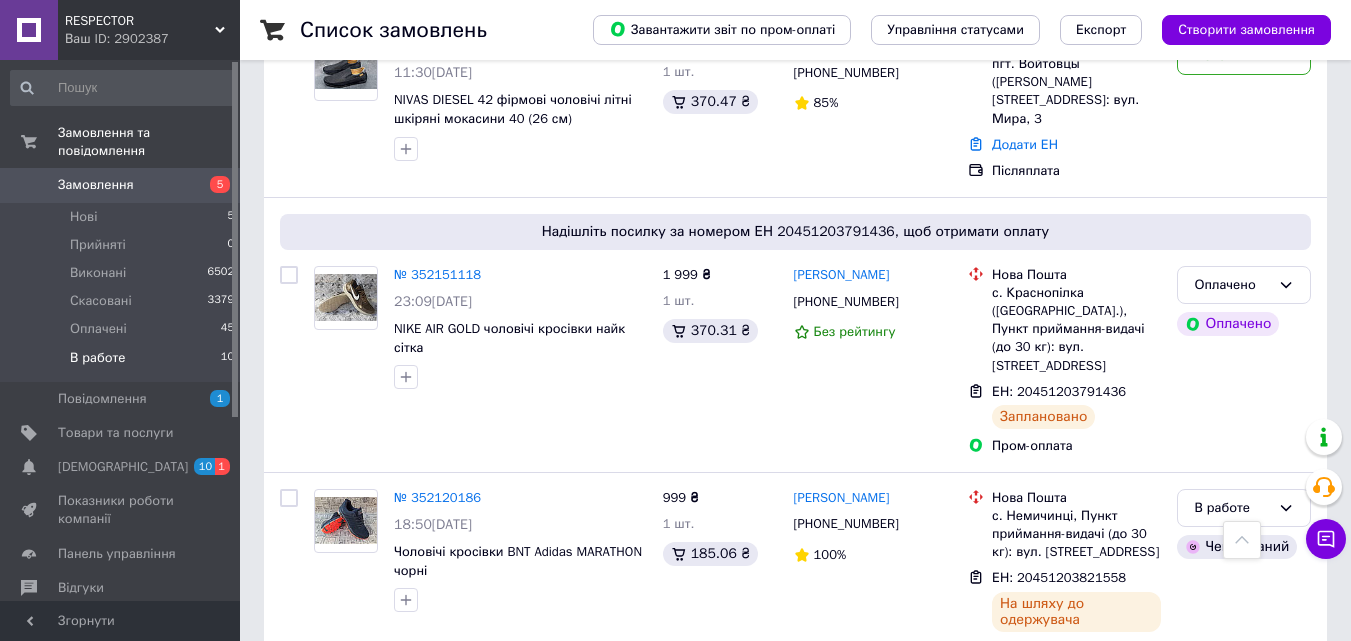 click on "В работе 10" at bounding box center [123, 363] 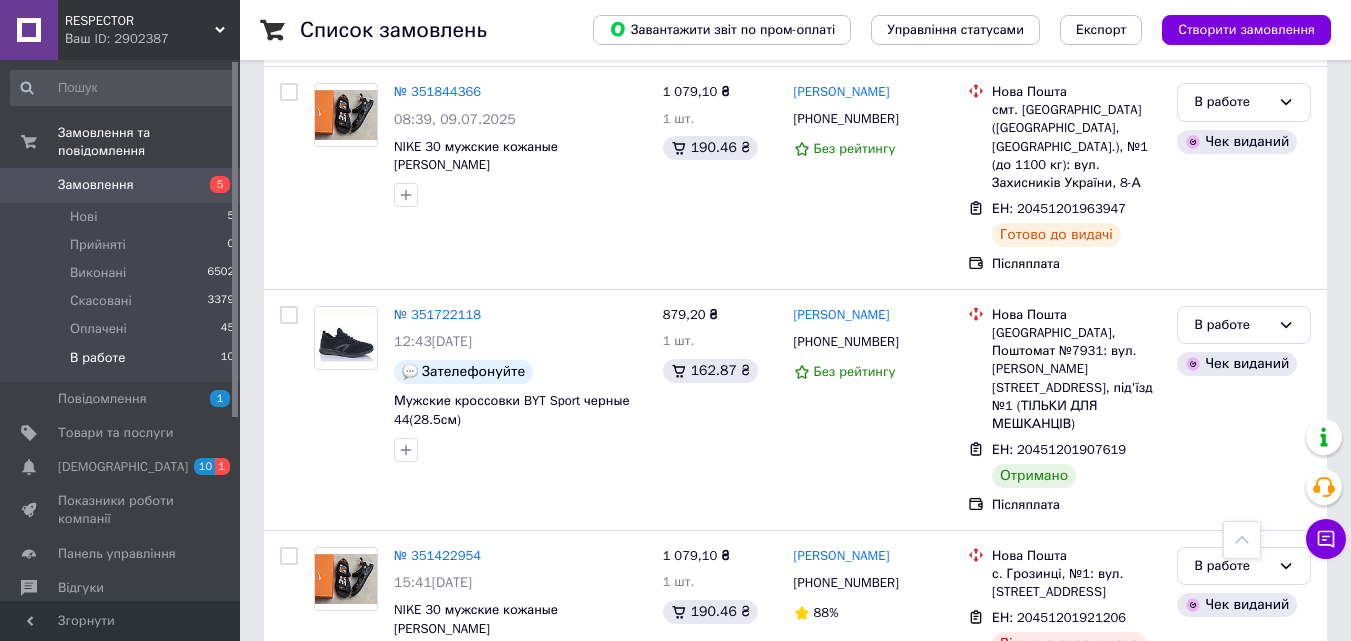 scroll, scrollTop: 1813, scrollLeft: 0, axis: vertical 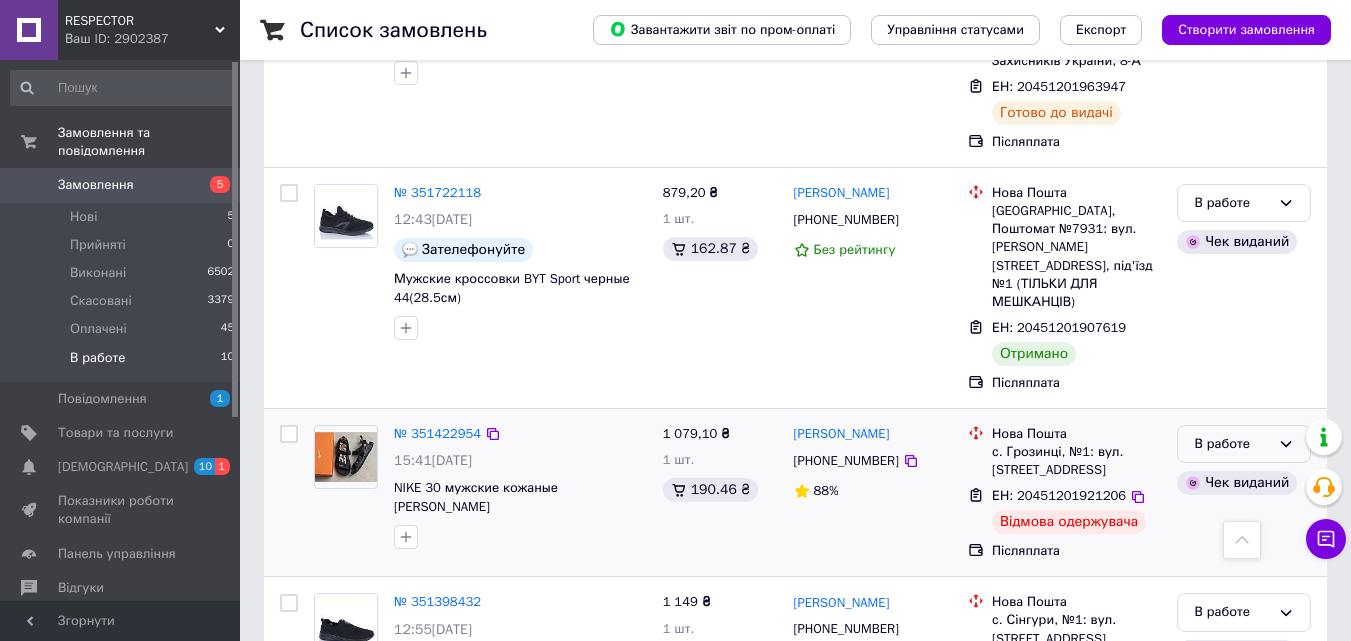 click on "В работе" at bounding box center (1232, 444) 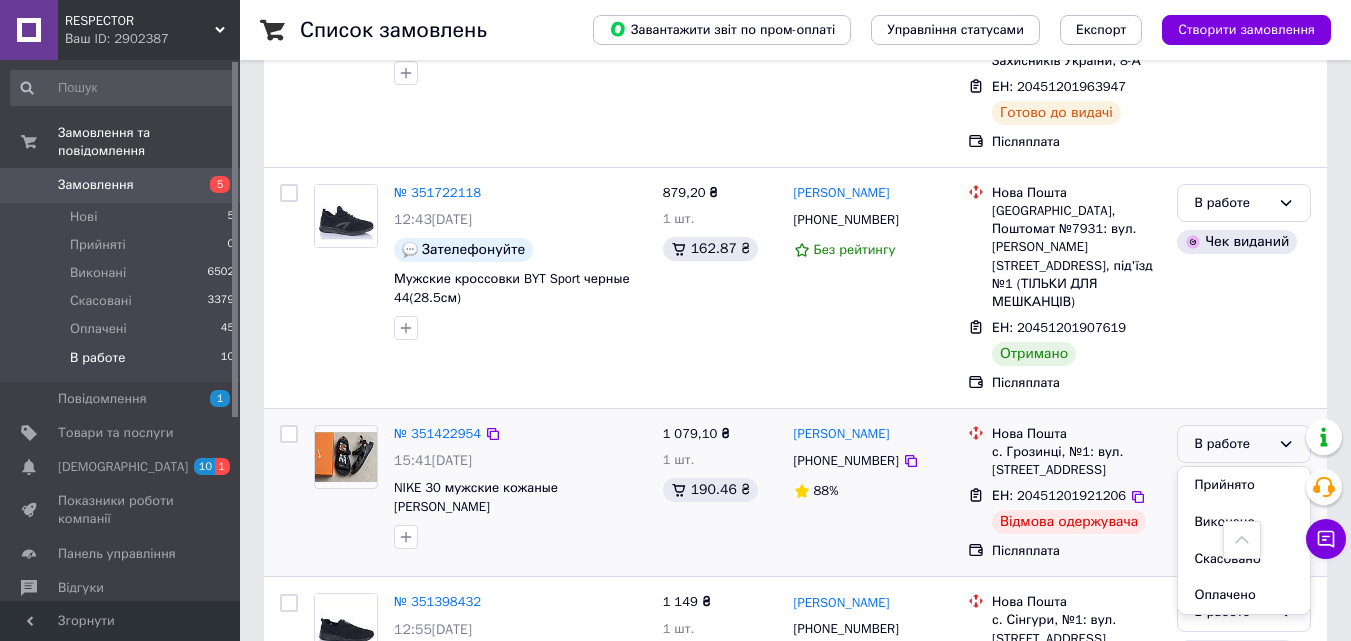 click on "Скасовано" at bounding box center [1244, 559] 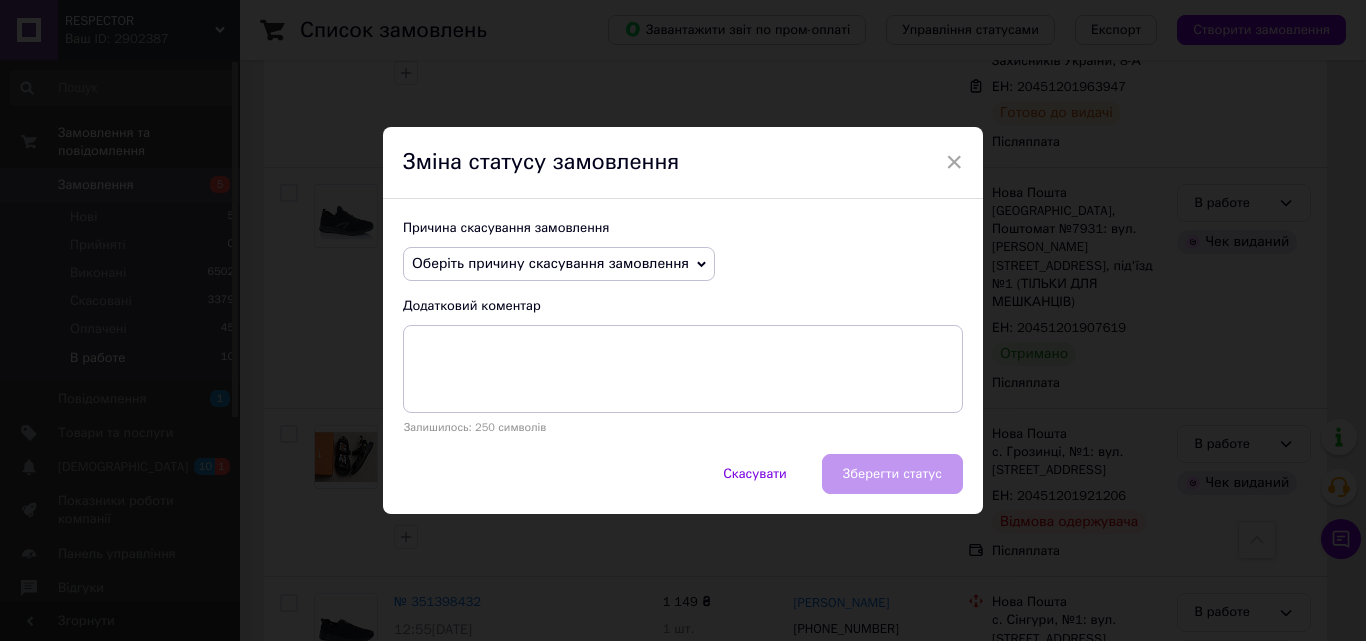 click on "Оберіть причину скасування замовлення" at bounding box center (550, 263) 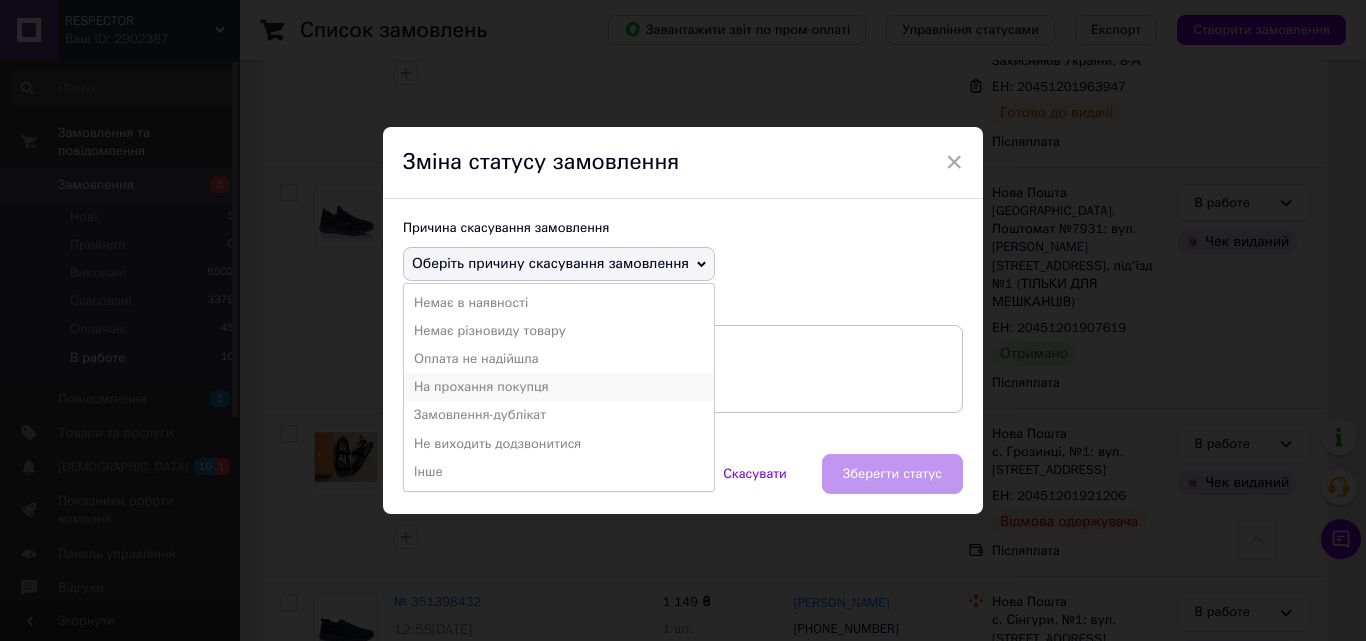 click on "На прохання покупця" at bounding box center [559, 387] 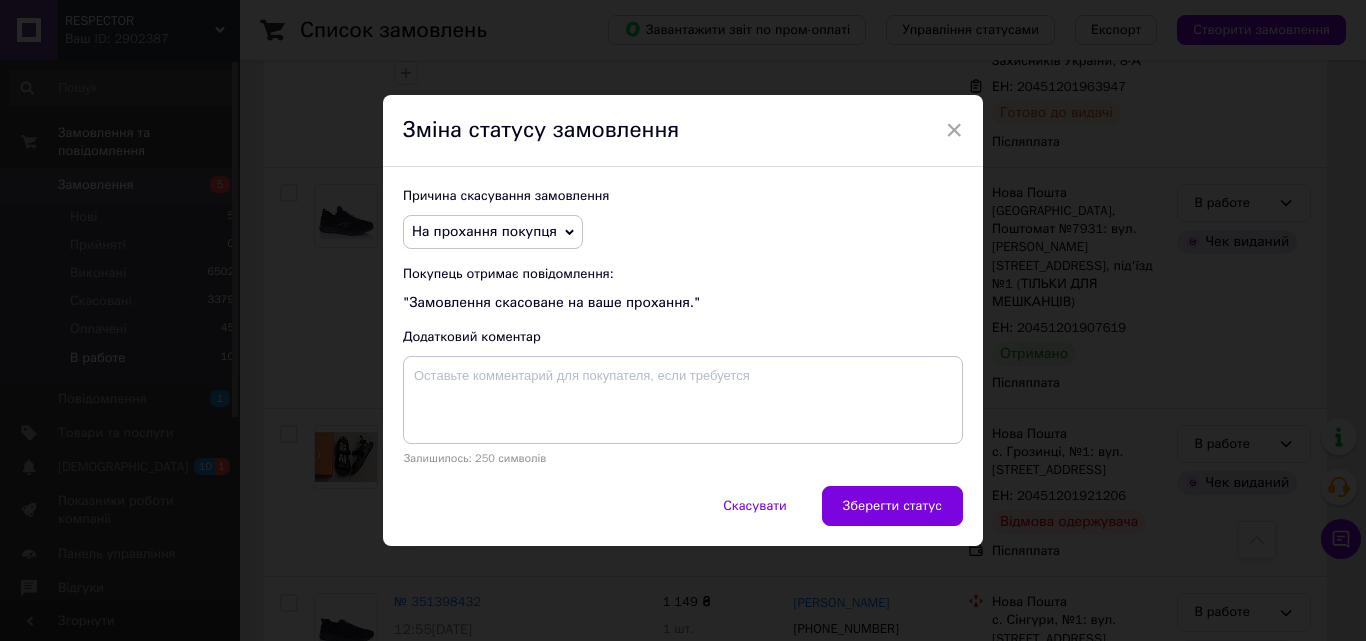 click on "Зберегти статус" at bounding box center [892, 506] 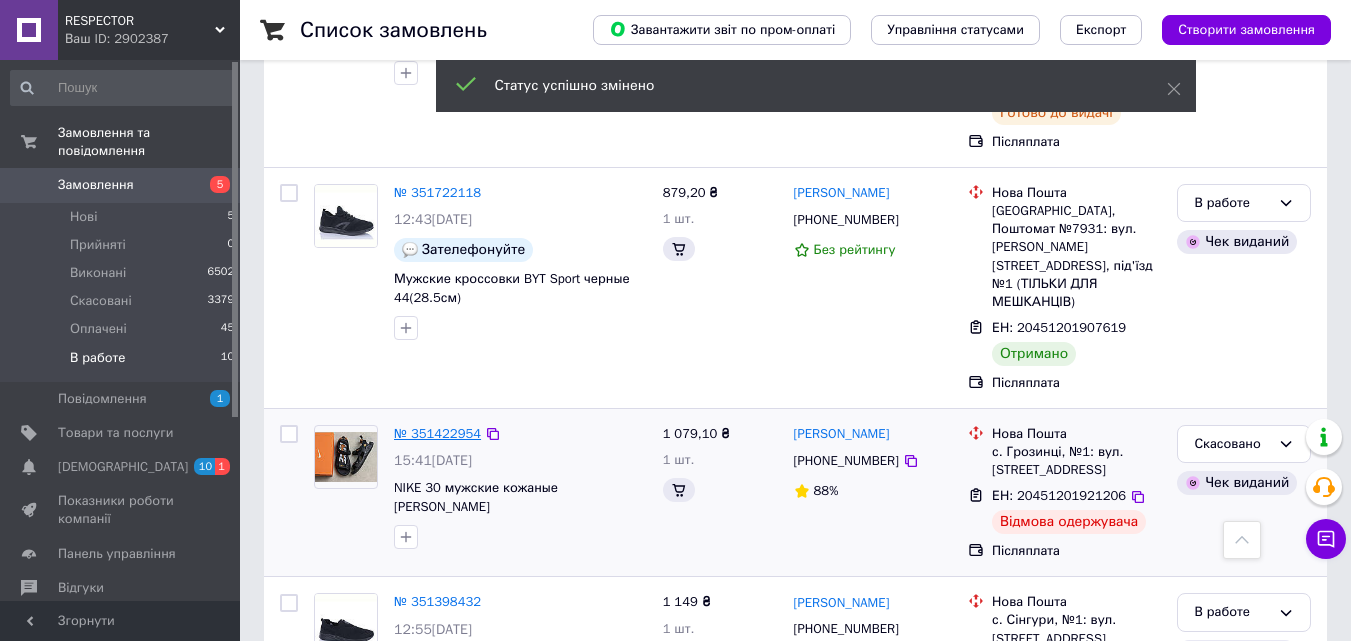 click on "№ 351422954" at bounding box center (437, 433) 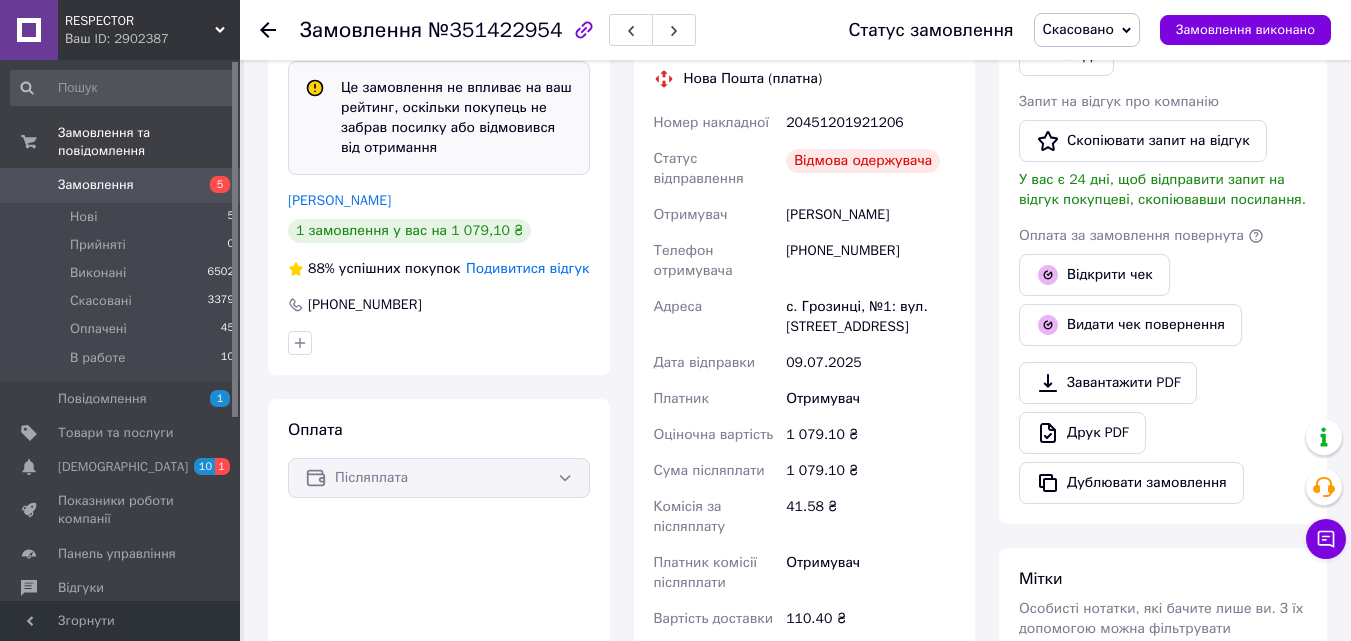 scroll, scrollTop: 428, scrollLeft: 0, axis: vertical 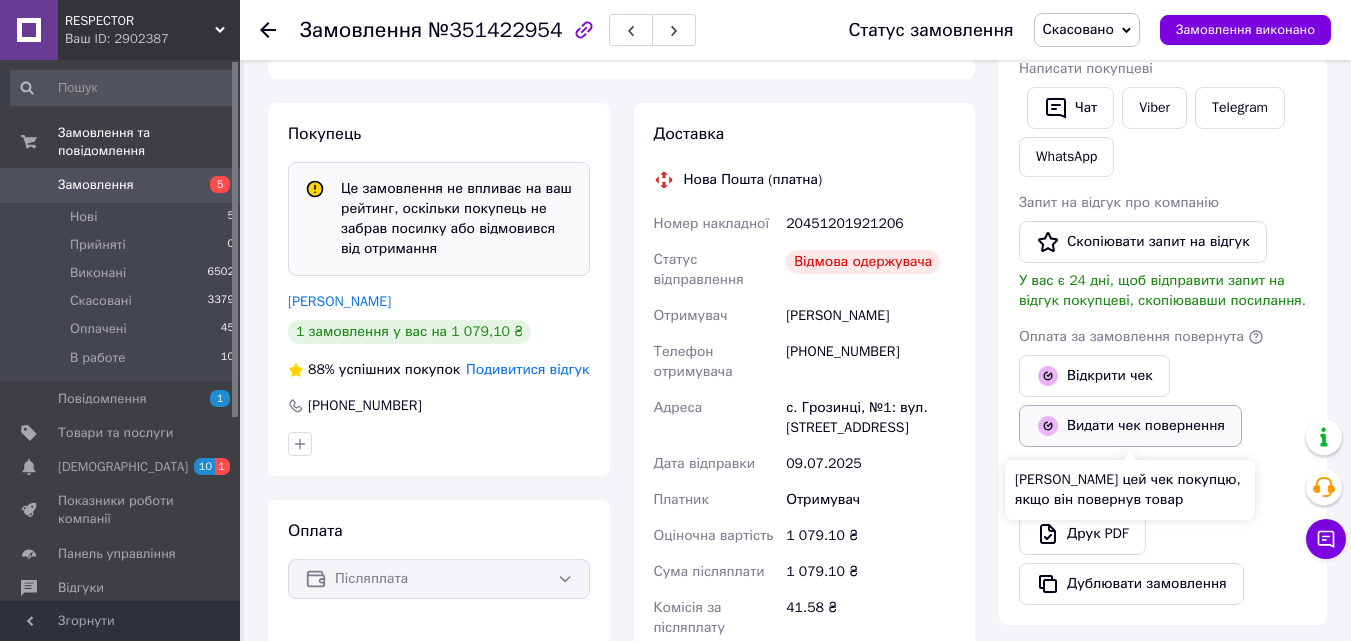 click on "Видати чек повернення" at bounding box center (1130, 426) 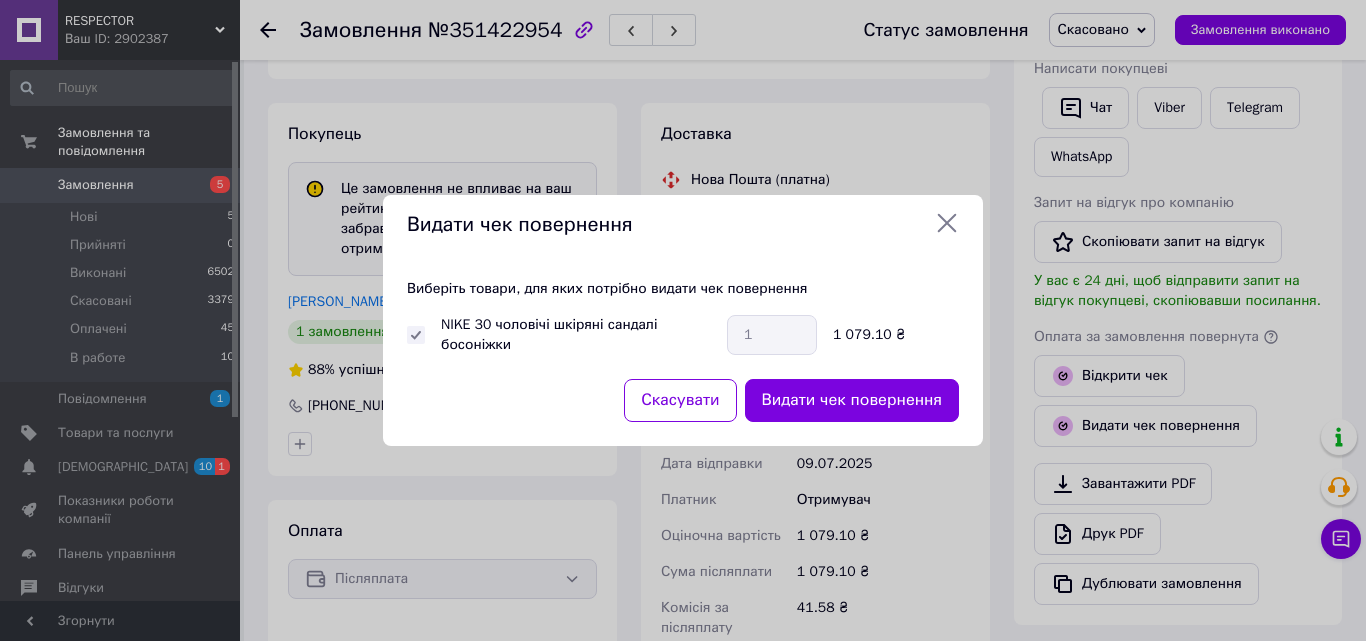click on "Видати чек повернення" at bounding box center (852, 400) 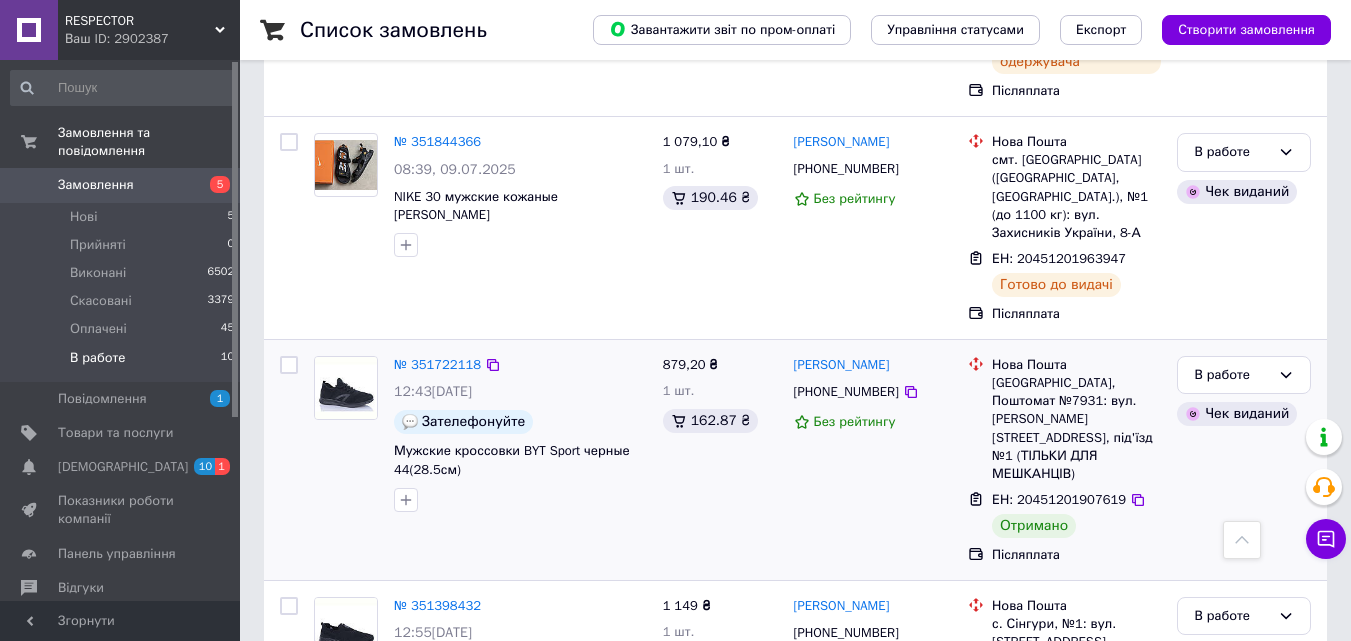 scroll, scrollTop: 1645, scrollLeft: 0, axis: vertical 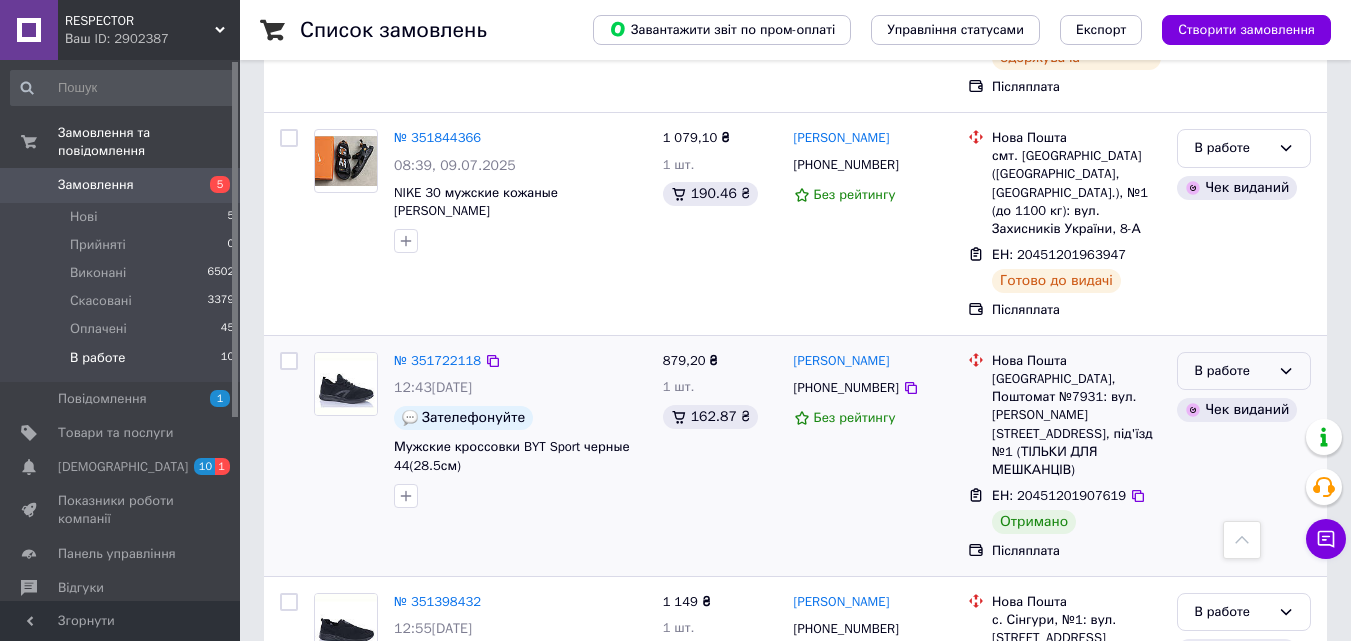 click on "В работе" at bounding box center [1232, 371] 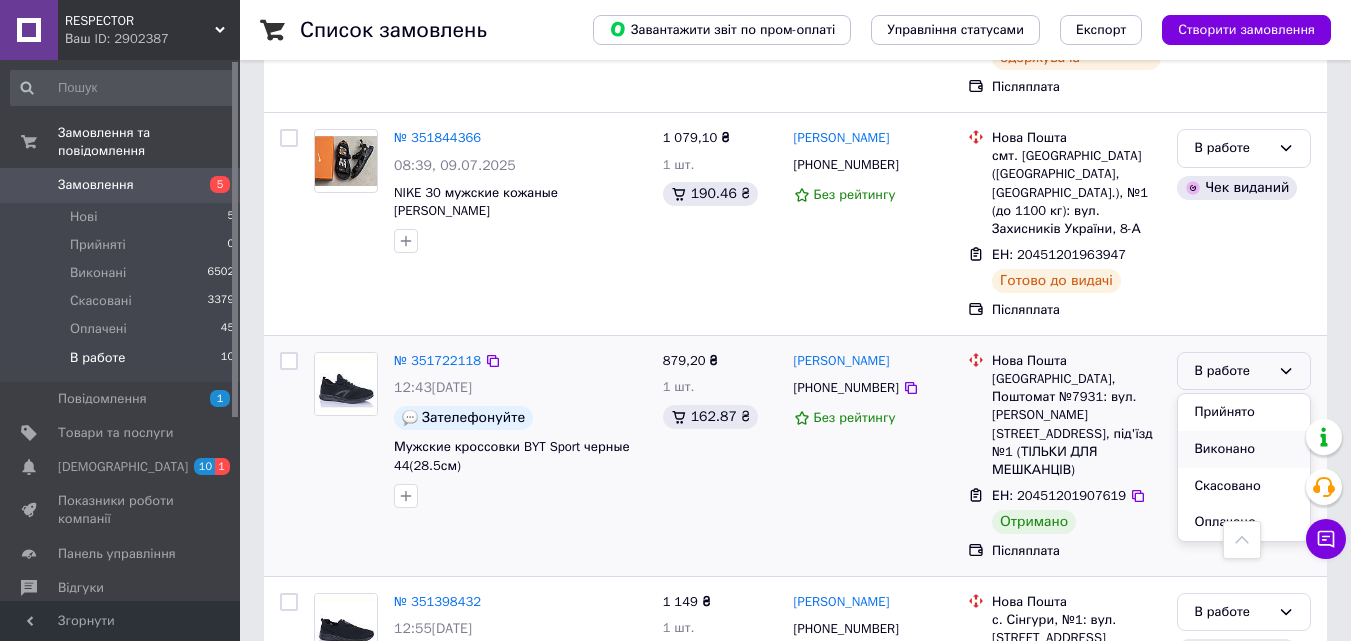 click on "Виконано" at bounding box center (1244, 449) 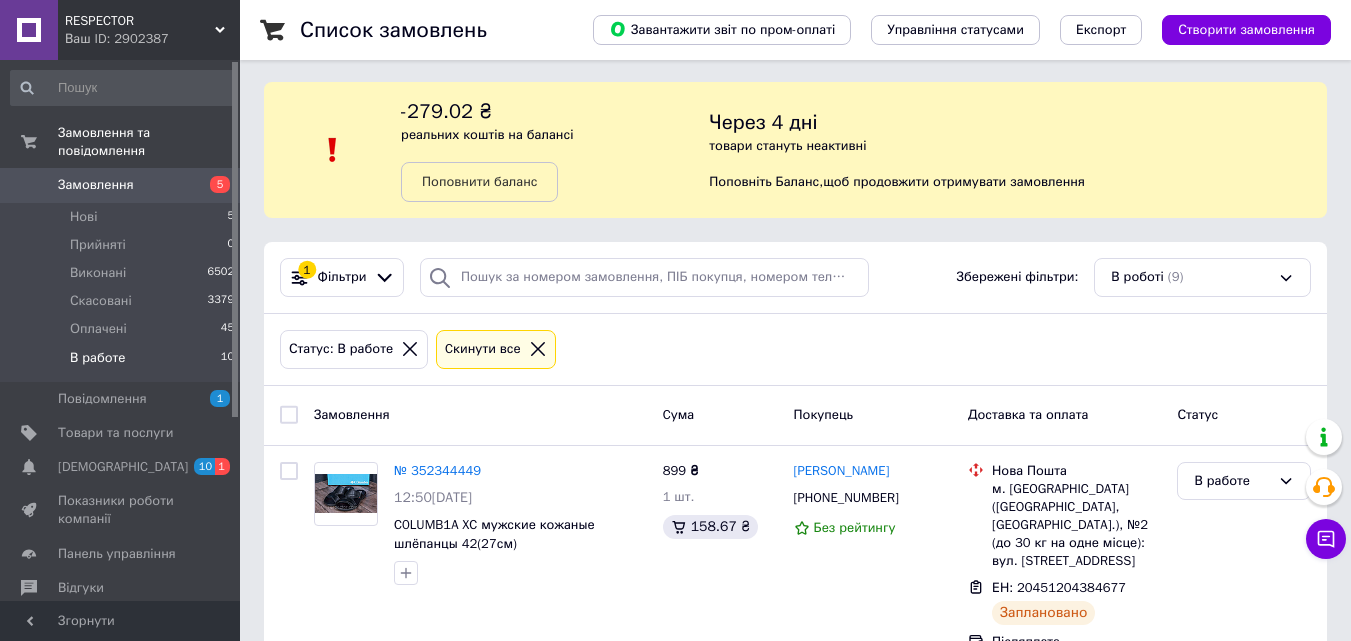 scroll, scrollTop: 0, scrollLeft: 0, axis: both 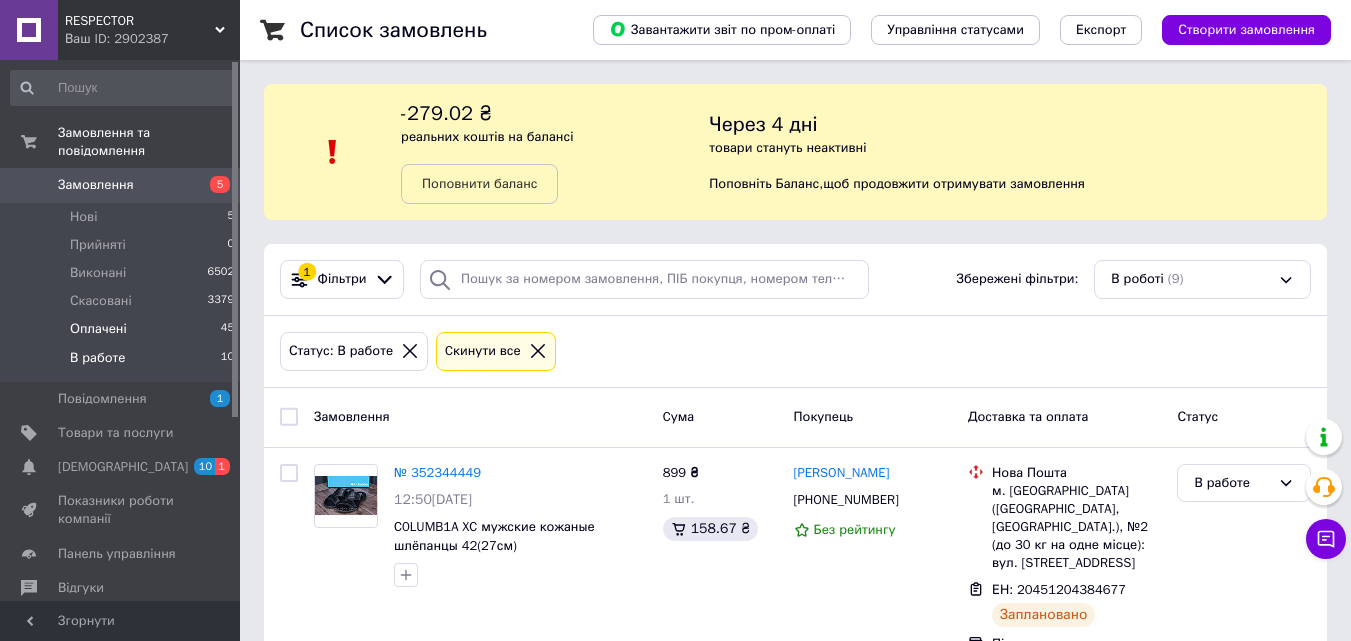 click on "Оплачені" at bounding box center [98, 329] 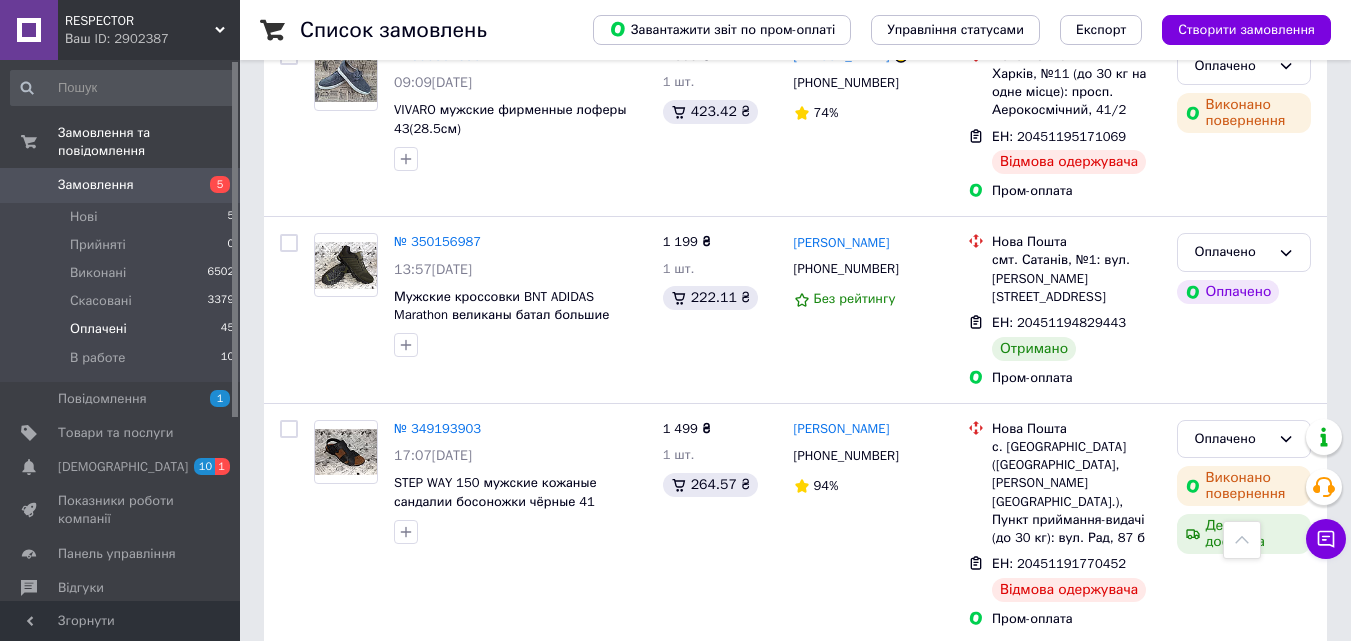 scroll, scrollTop: 1800, scrollLeft: 0, axis: vertical 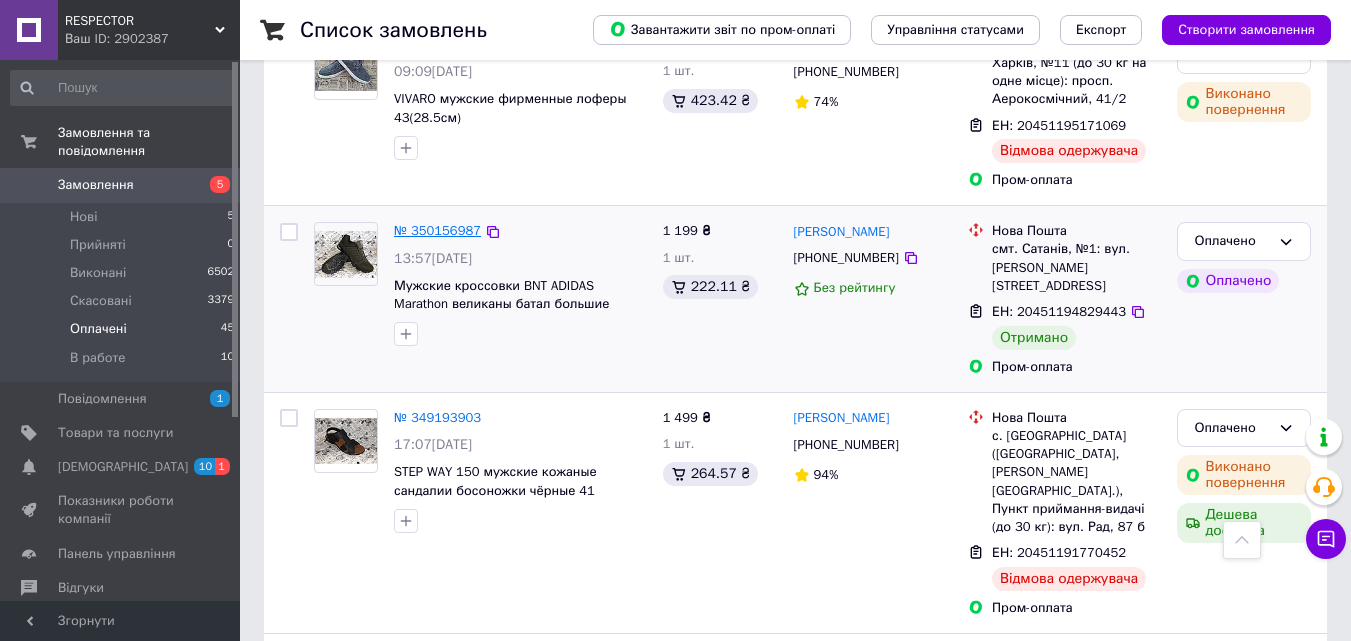 click on "№ 350156987" at bounding box center [437, 230] 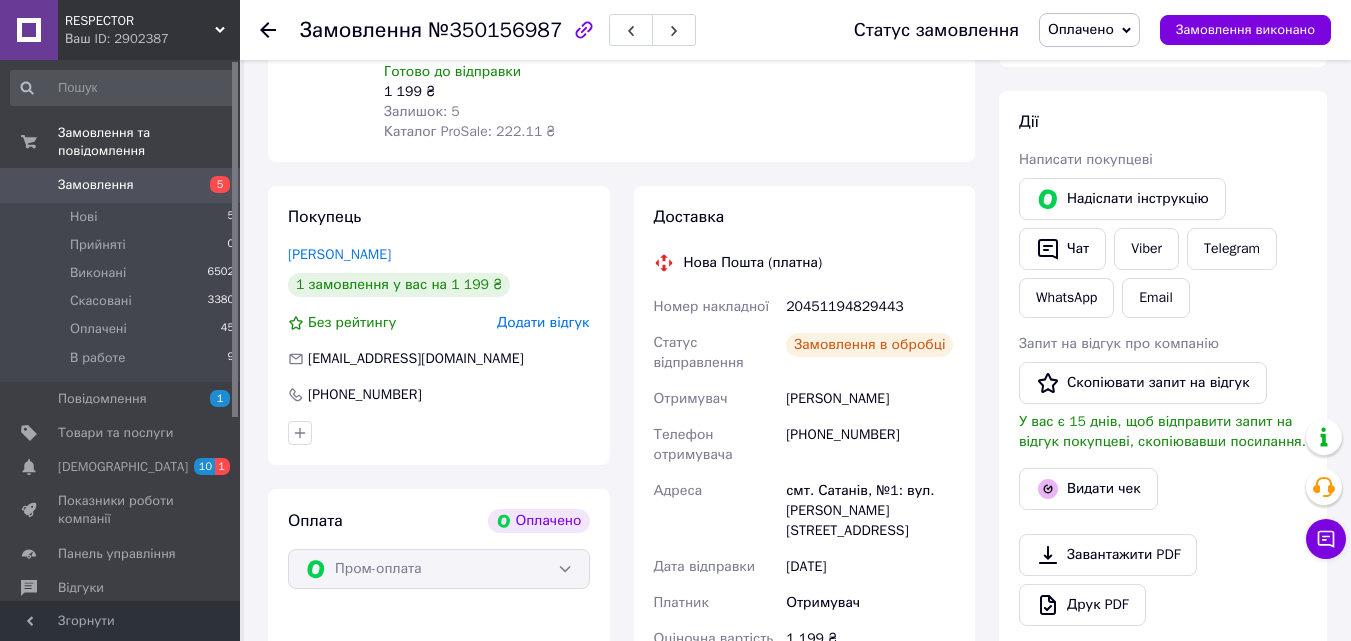 scroll, scrollTop: 1554, scrollLeft: 0, axis: vertical 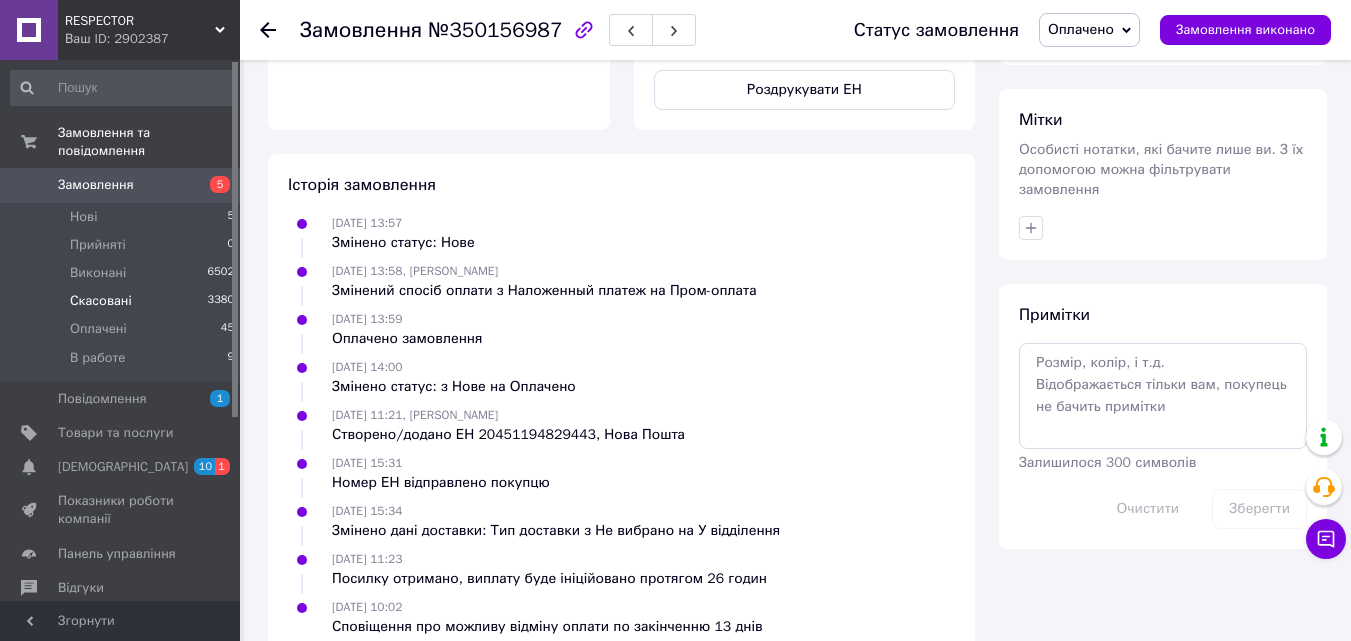click on "Скасовані" at bounding box center (101, 301) 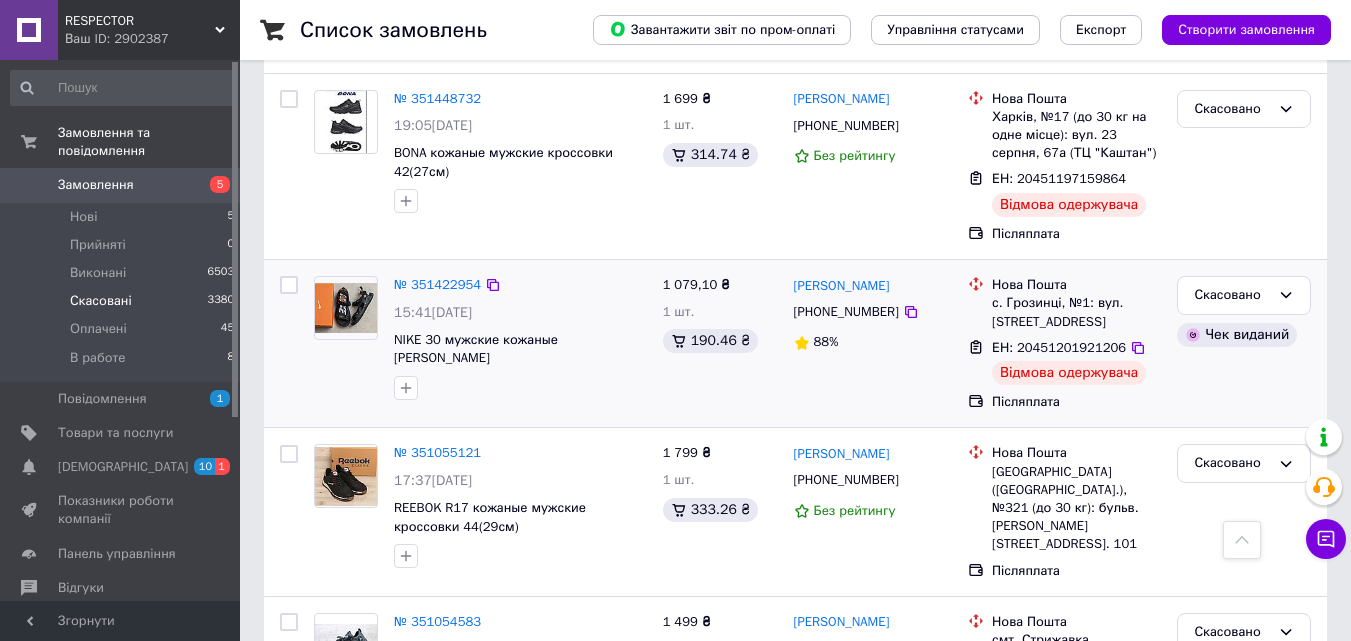 scroll, scrollTop: 1400, scrollLeft: 0, axis: vertical 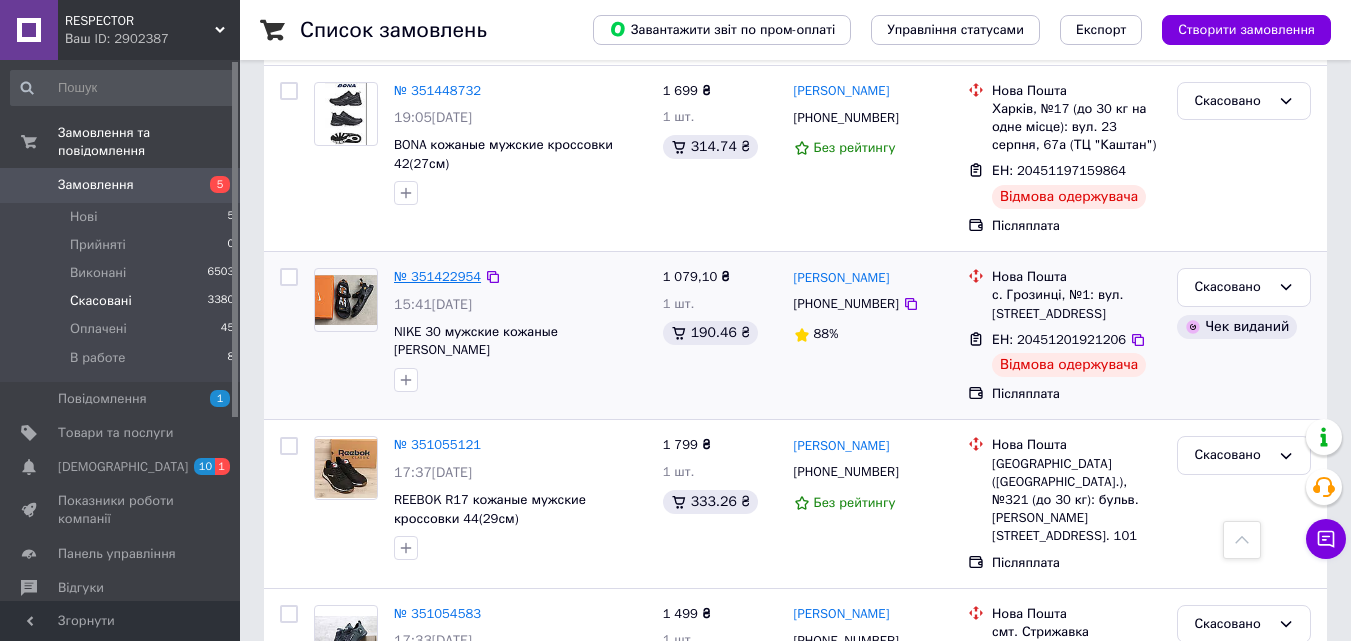 click on "№ 351422954" at bounding box center (437, 276) 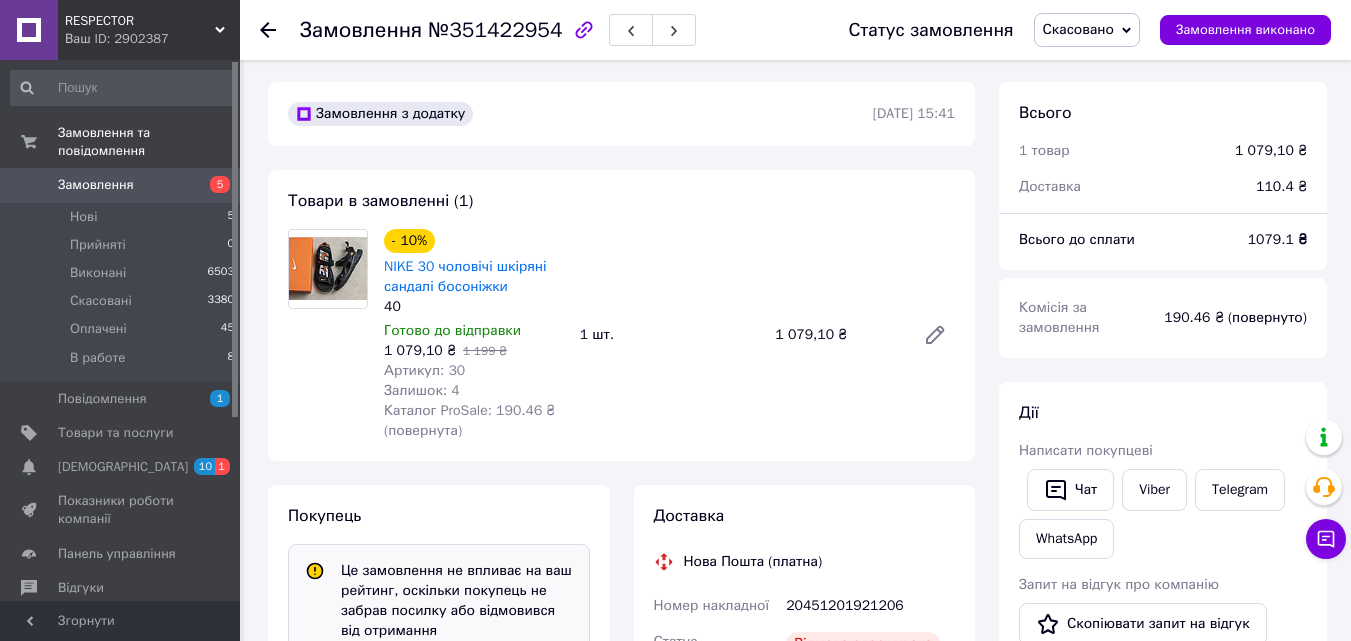 scroll, scrollTop: 44, scrollLeft: 0, axis: vertical 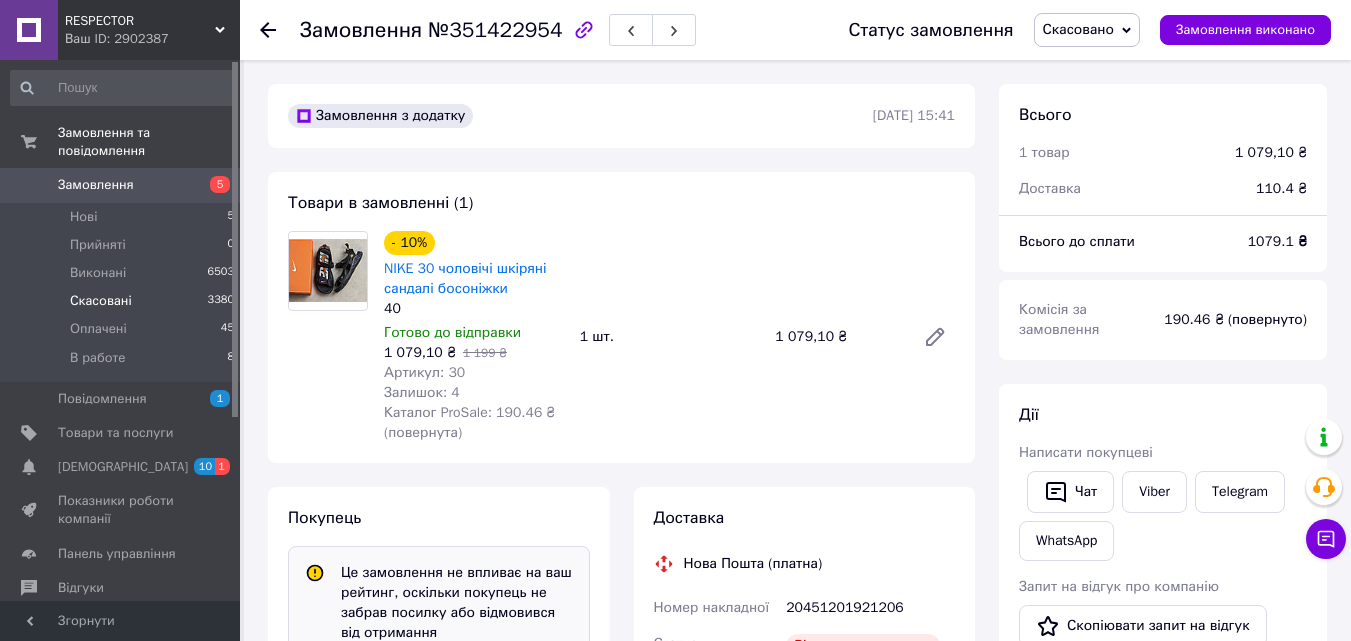 click on "Скасовані" at bounding box center (101, 301) 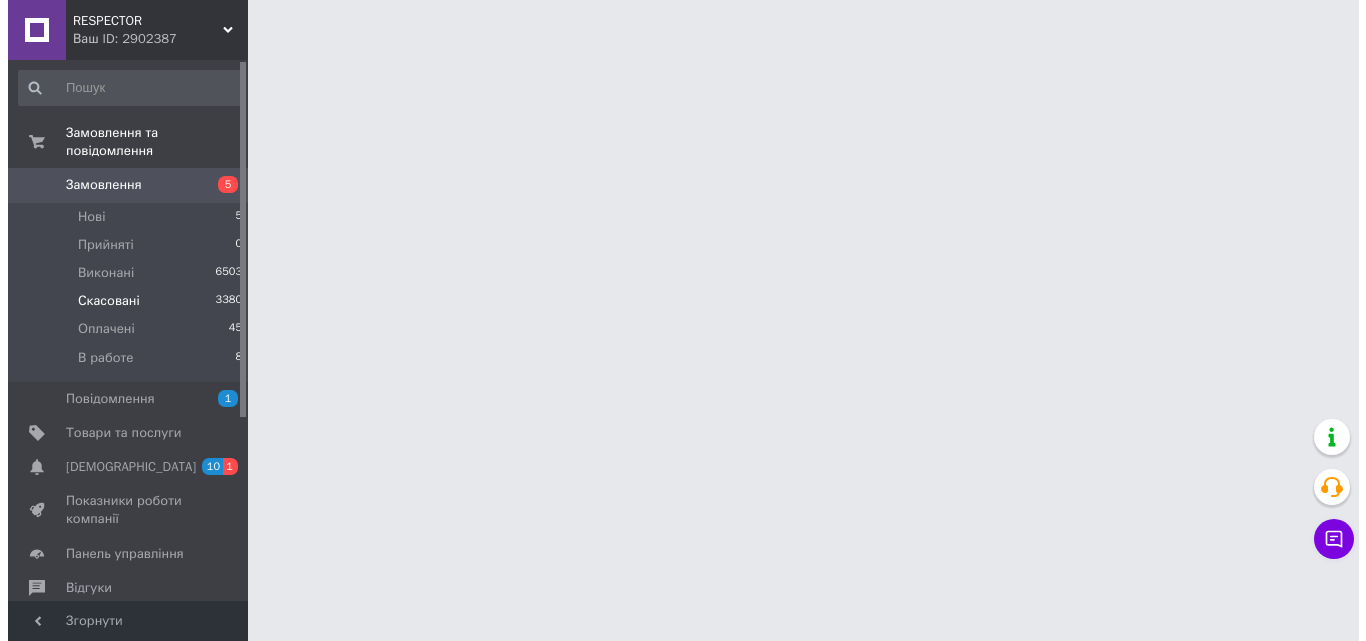 scroll, scrollTop: 0, scrollLeft: 0, axis: both 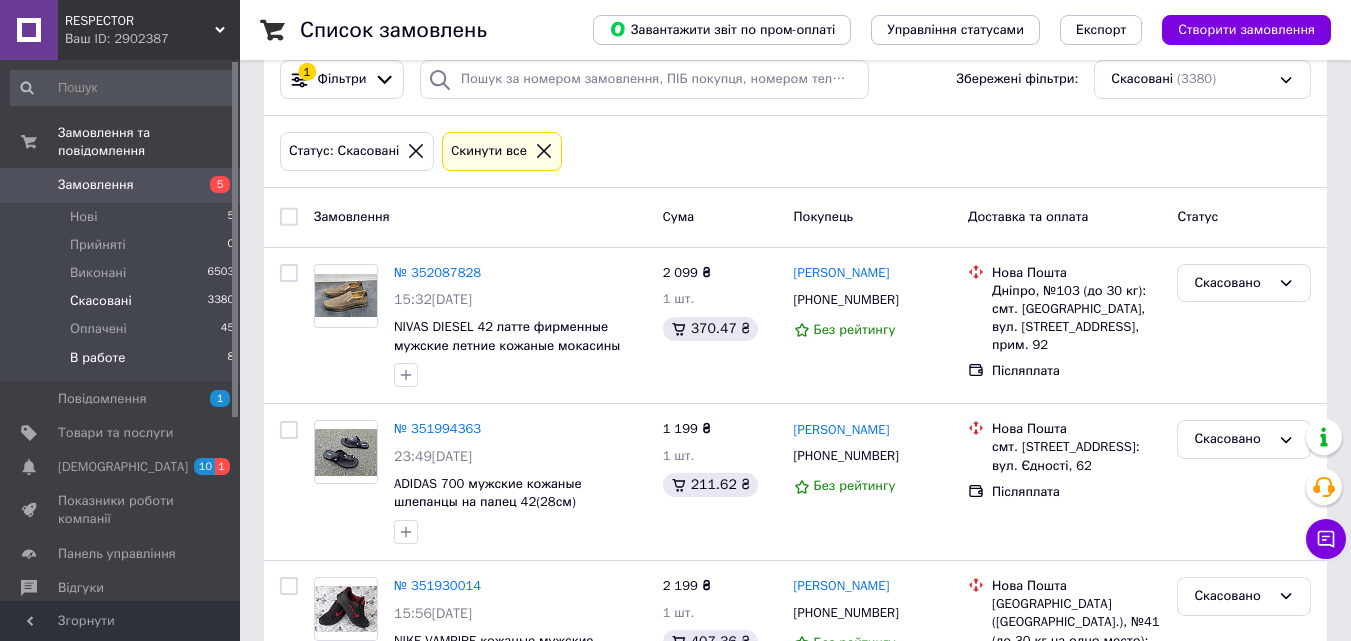 click on "В работе" at bounding box center (98, 358) 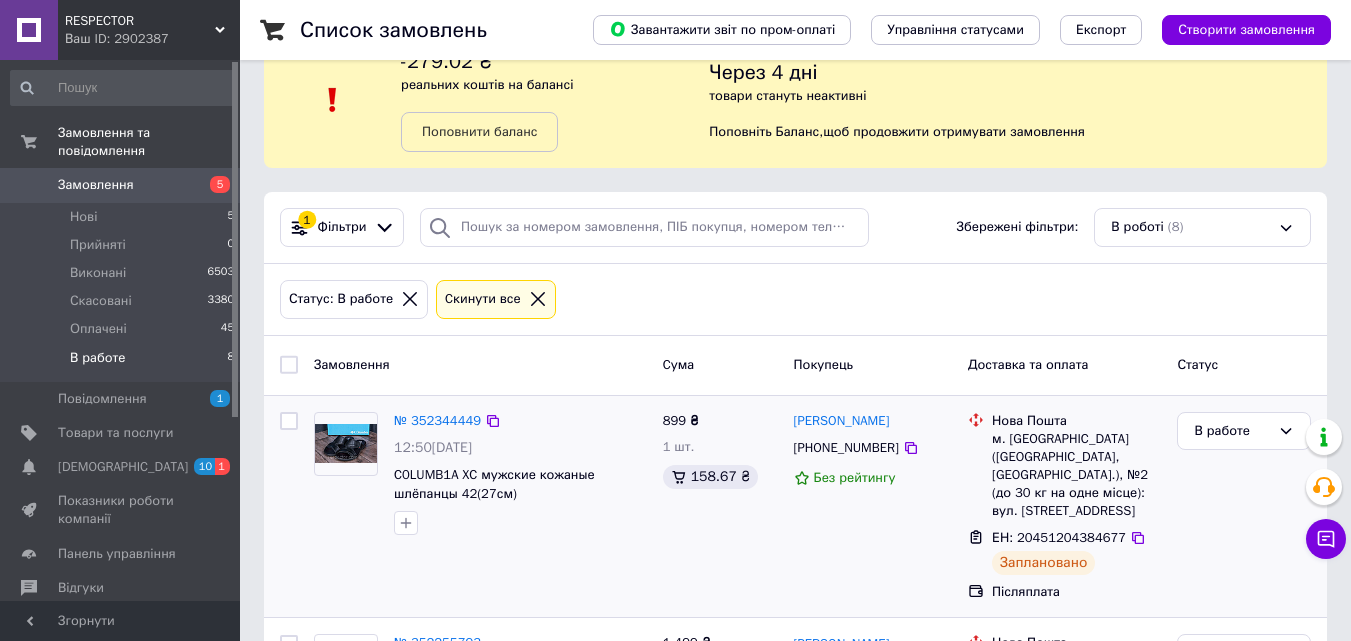 scroll, scrollTop: 200, scrollLeft: 0, axis: vertical 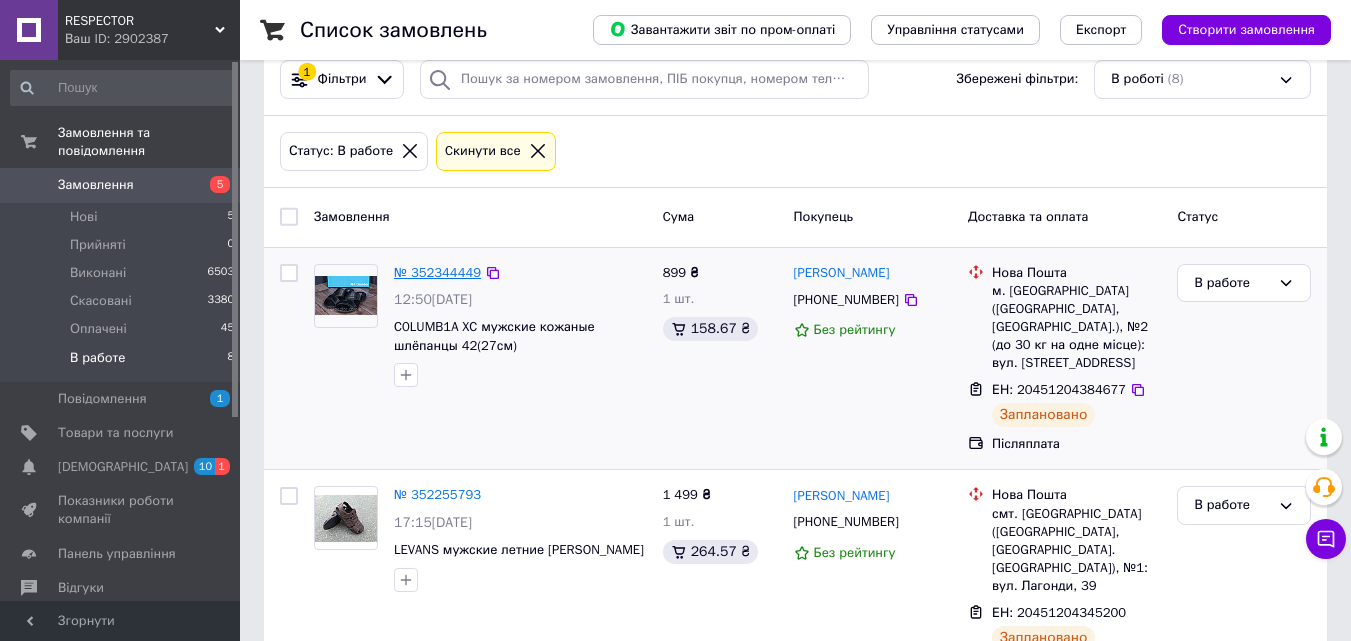 click on "№ 352344449" at bounding box center (437, 272) 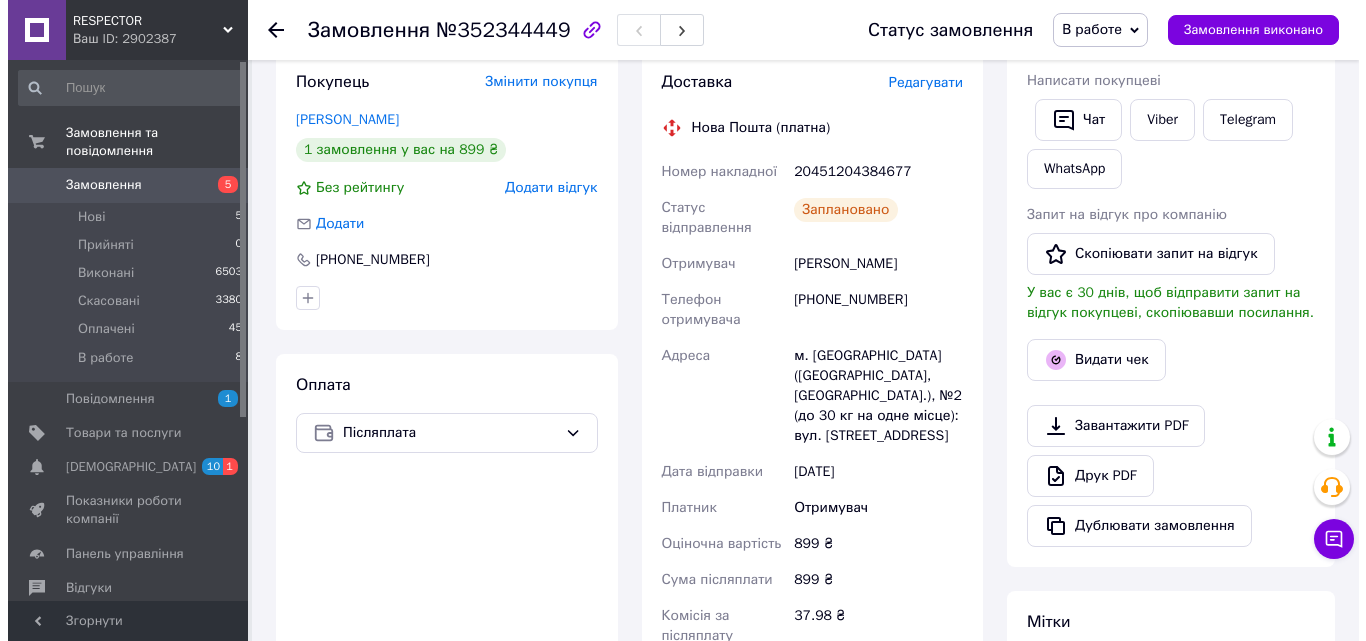 scroll, scrollTop: 600, scrollLeft: 0, axis: vertical 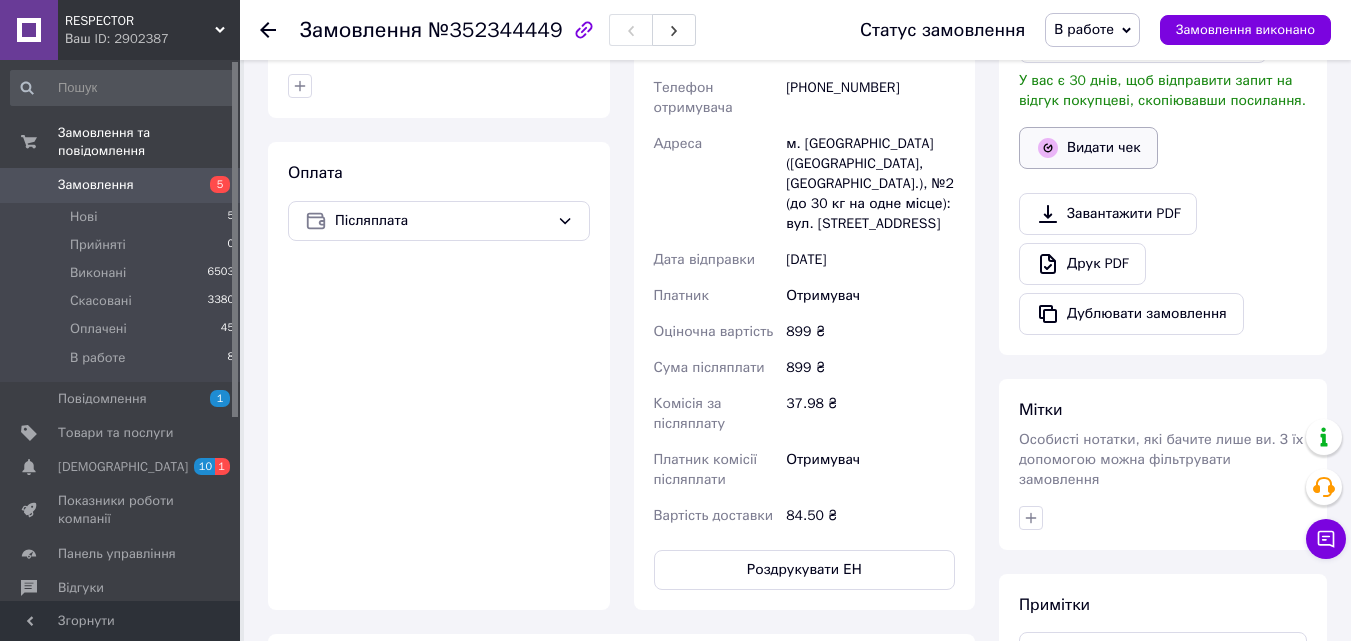 click on "Видати чек" at bounding box center (1088, 148) 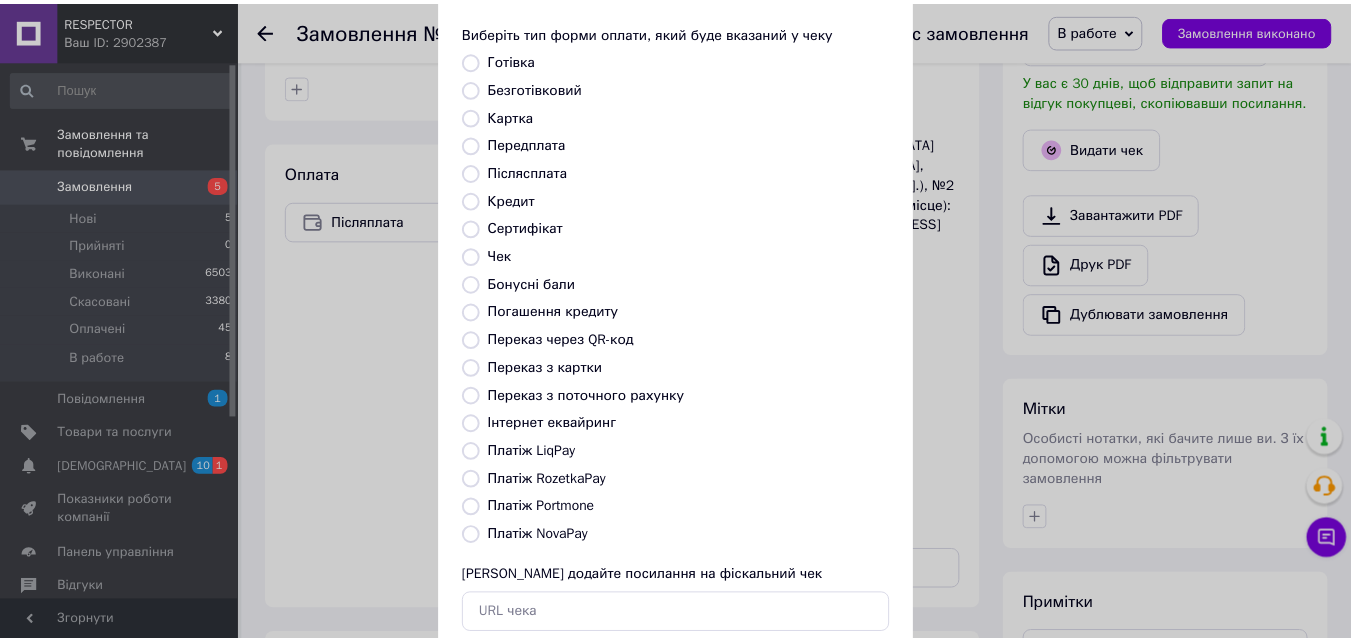 scroll, scrollTop: 218, scrollLeft: 0, axis: vertical 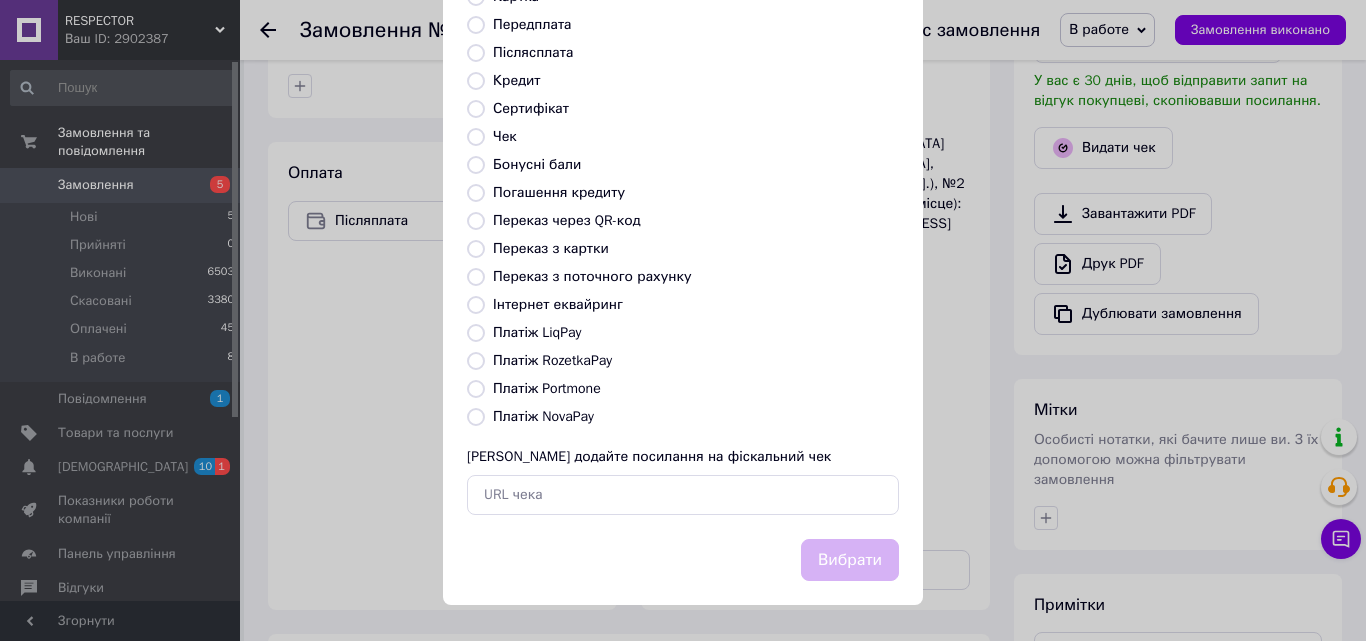 click on "Платіж NovaPay" at bounding box center (476, 417) 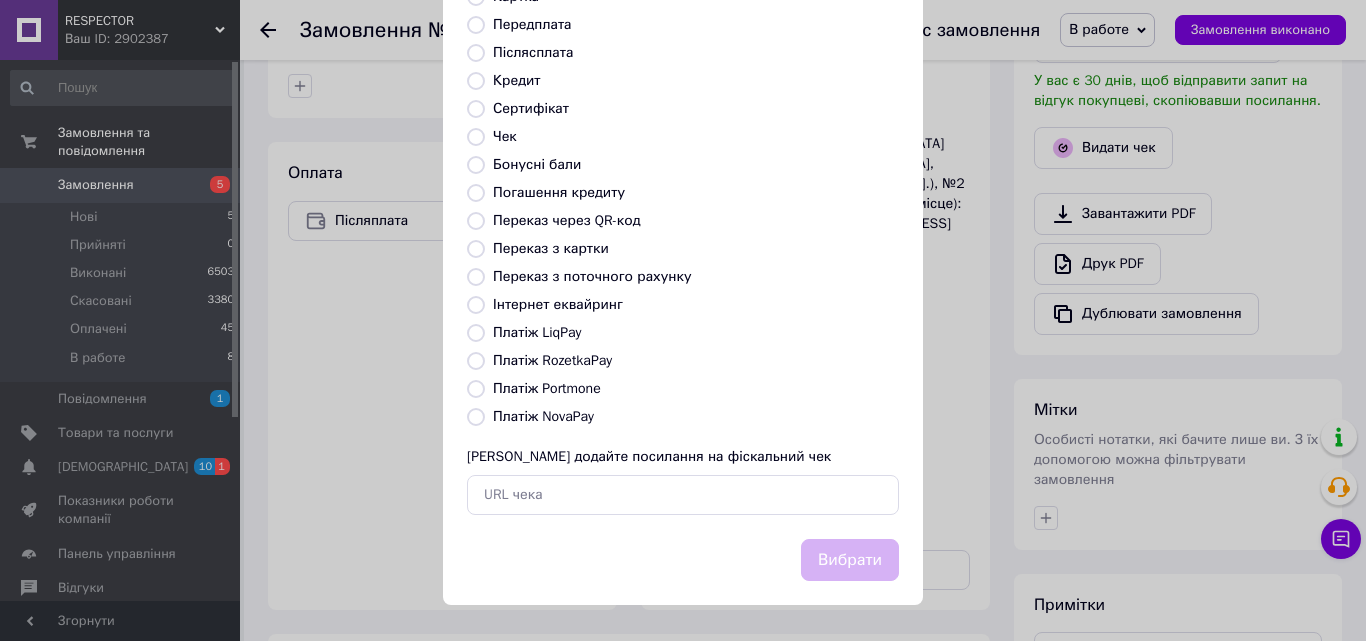 radio on "true" 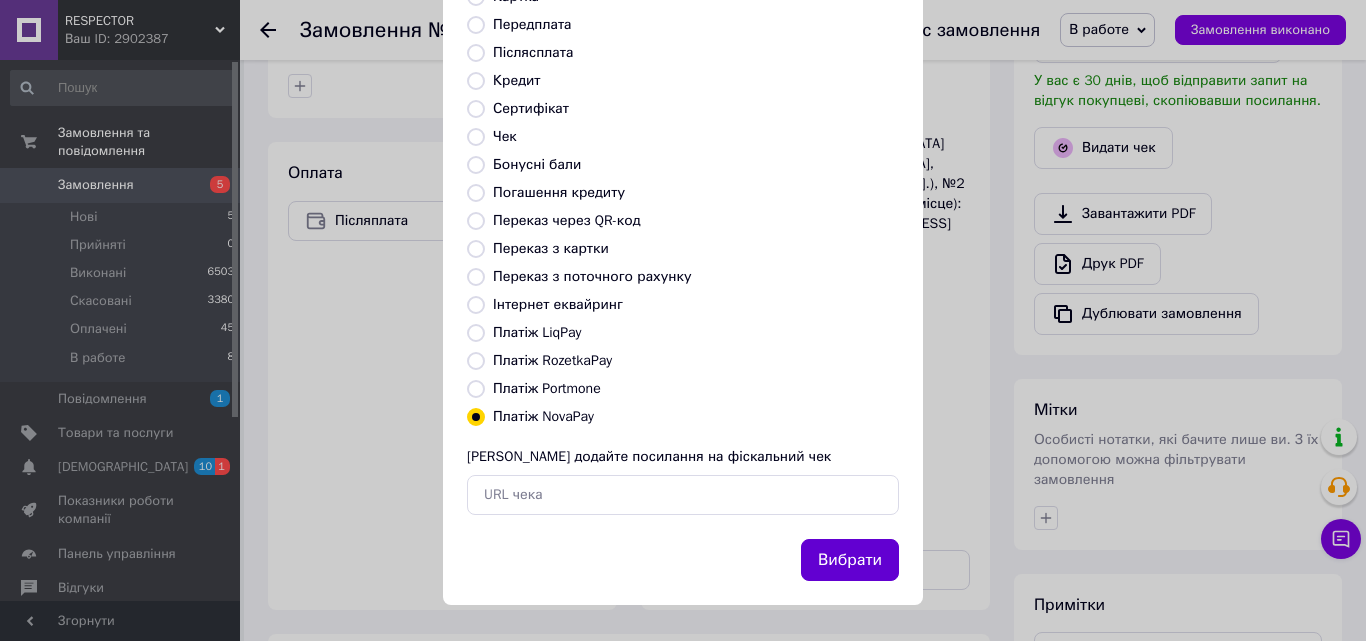 click on "Вибрати" at bounding box center (850, 560) 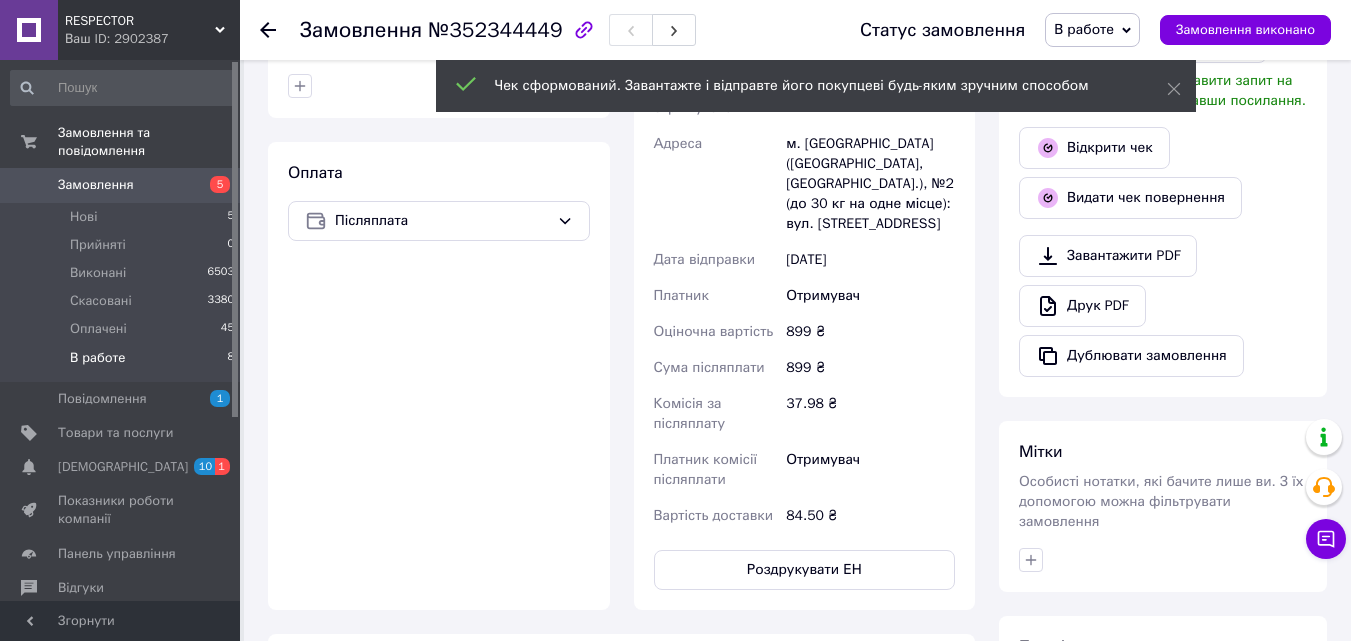 click on "В работе" at bounding box center (98, 358) 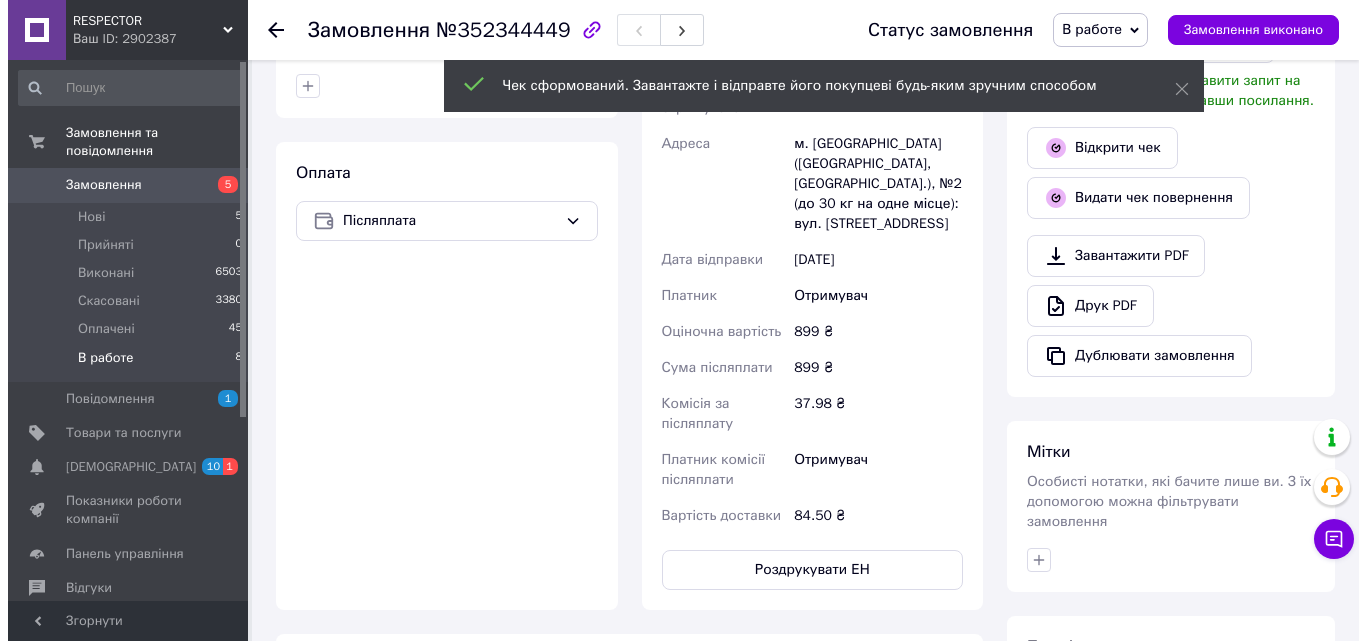 scroll, scrollTop: 0, scrollLeft: 0, axis: both 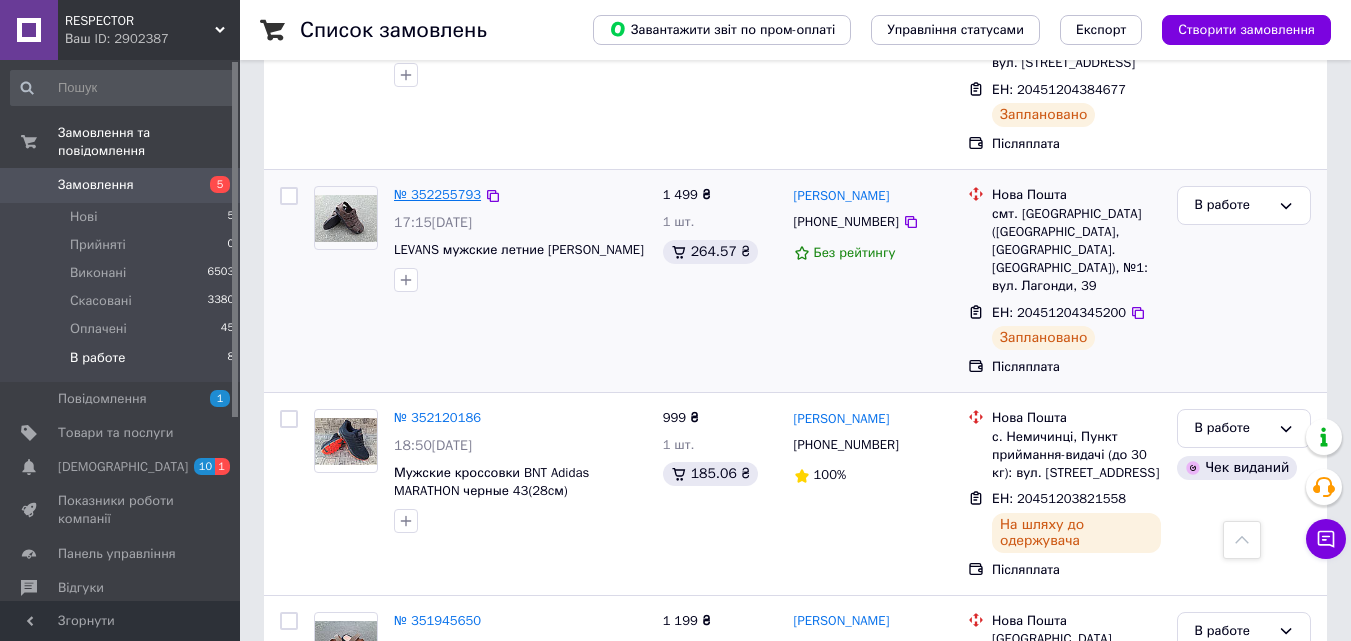 click on "№ 352255793" at bounding box center (437, 194) 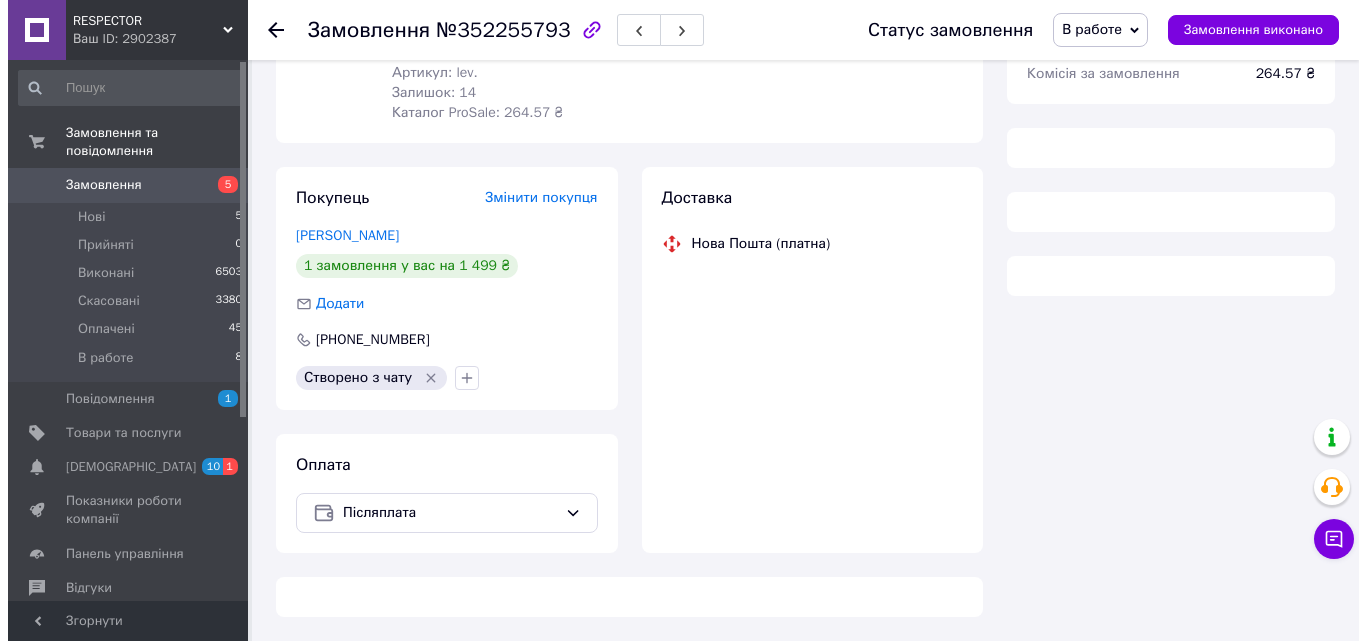 scroll, scrollTop: 500, scrollLeft: 0, axis: vertical 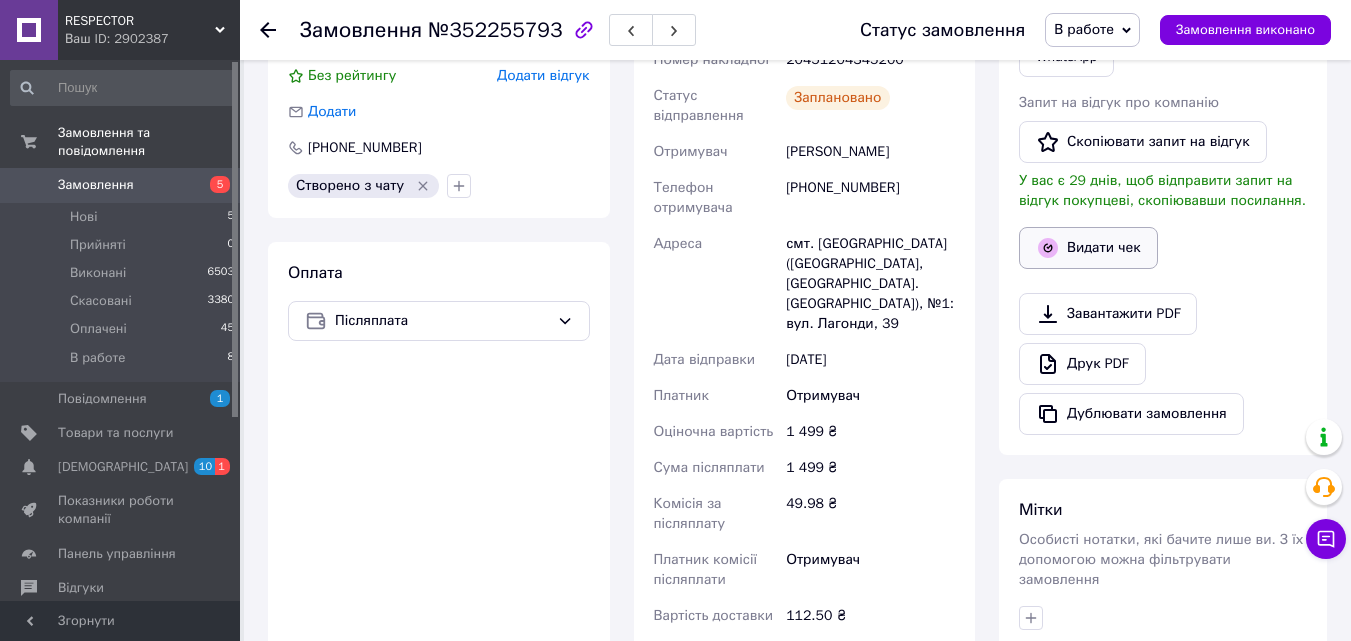 click on "Видати чек" at bounding box center [1088, 248] 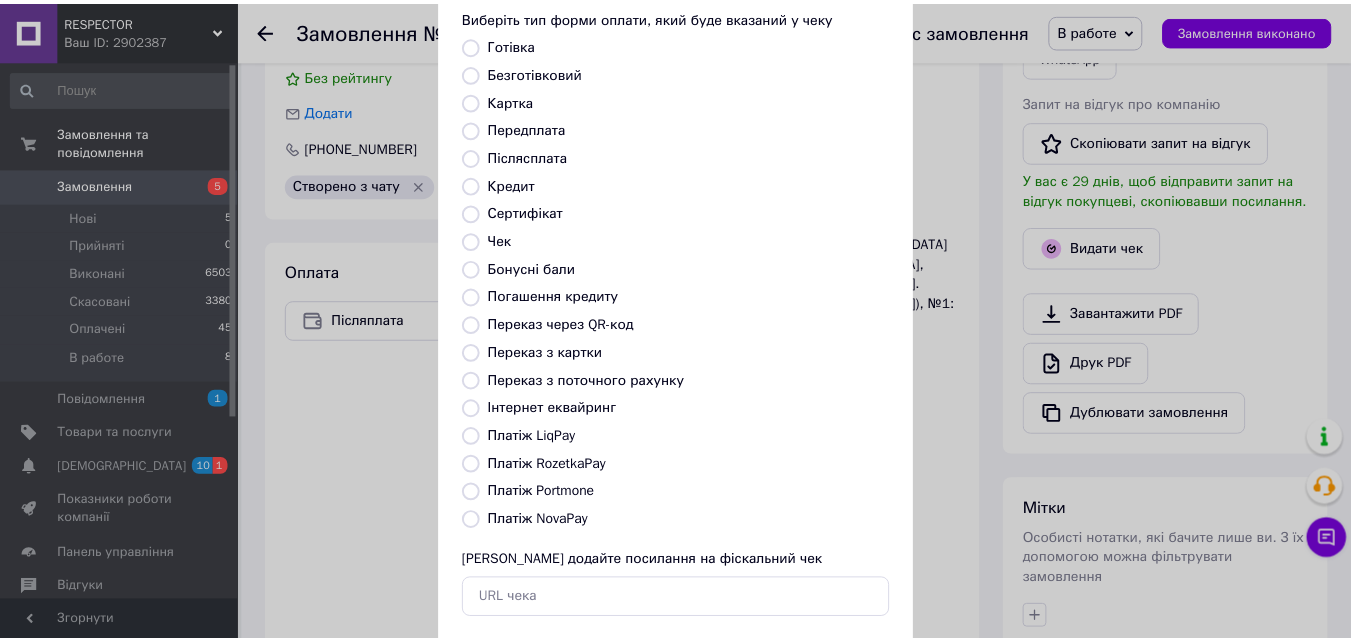 scroll, scrollTop: 218, scrollLeft: 0, axis: vertical 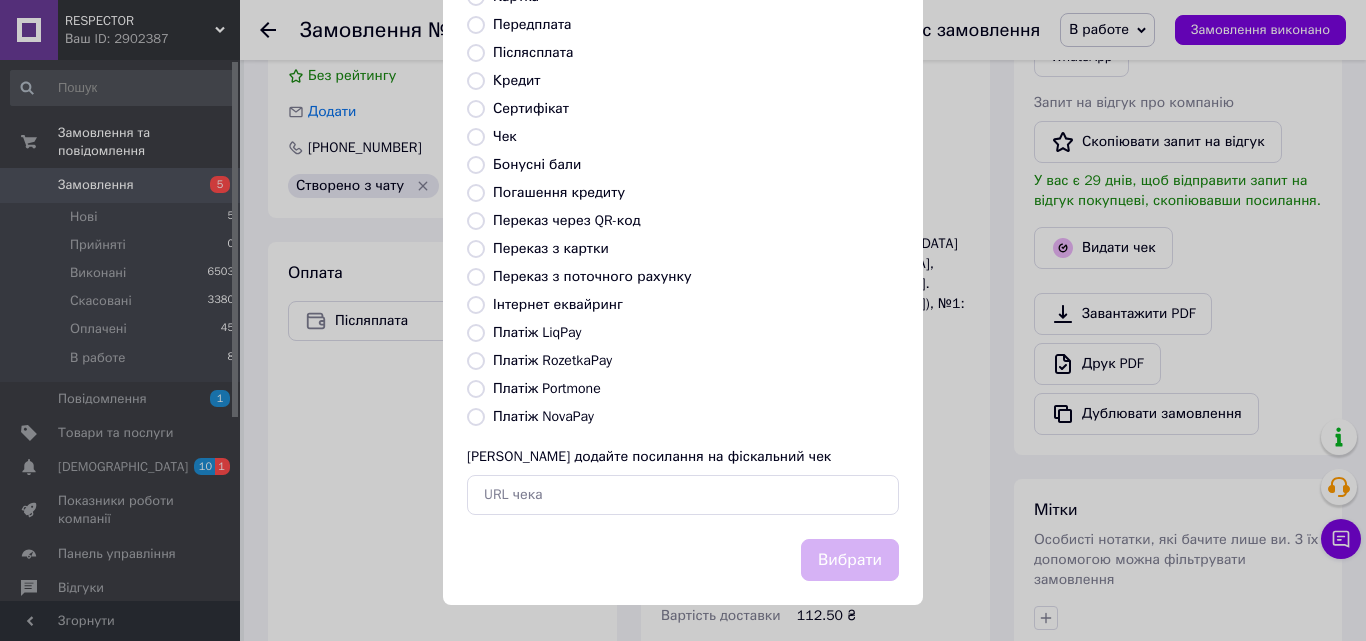 click on "Платіж NovaPay" at bounding box center [476, 417] 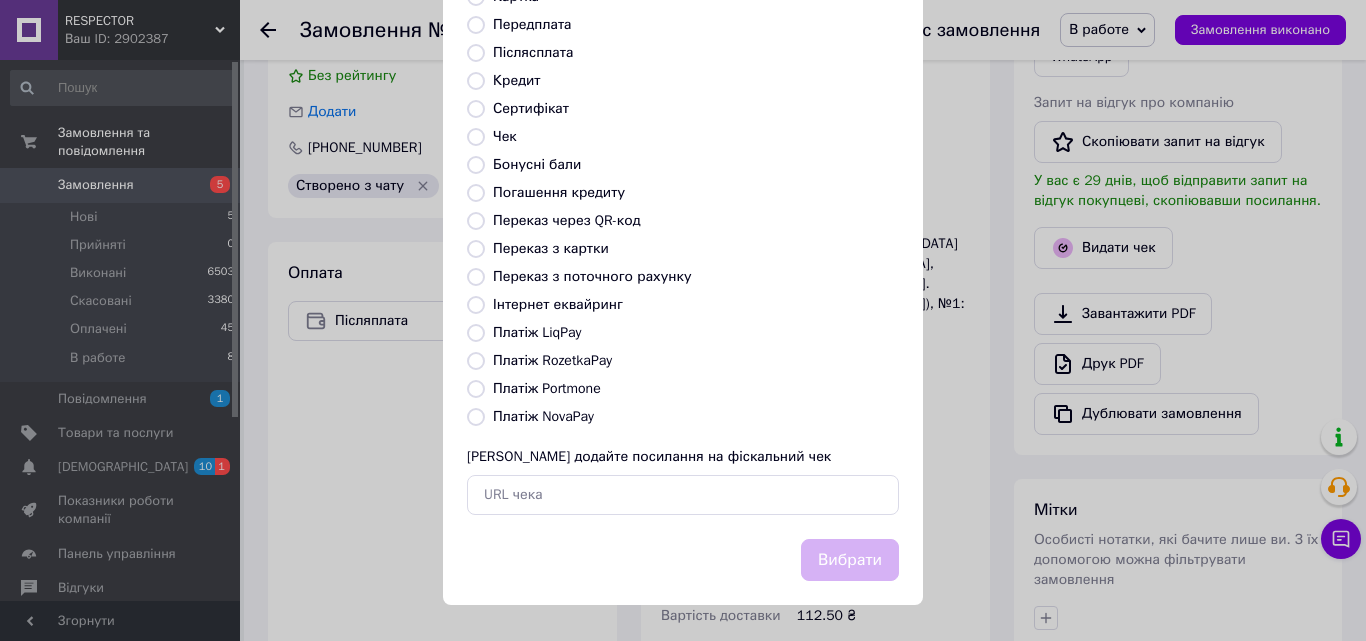 radio on "true" 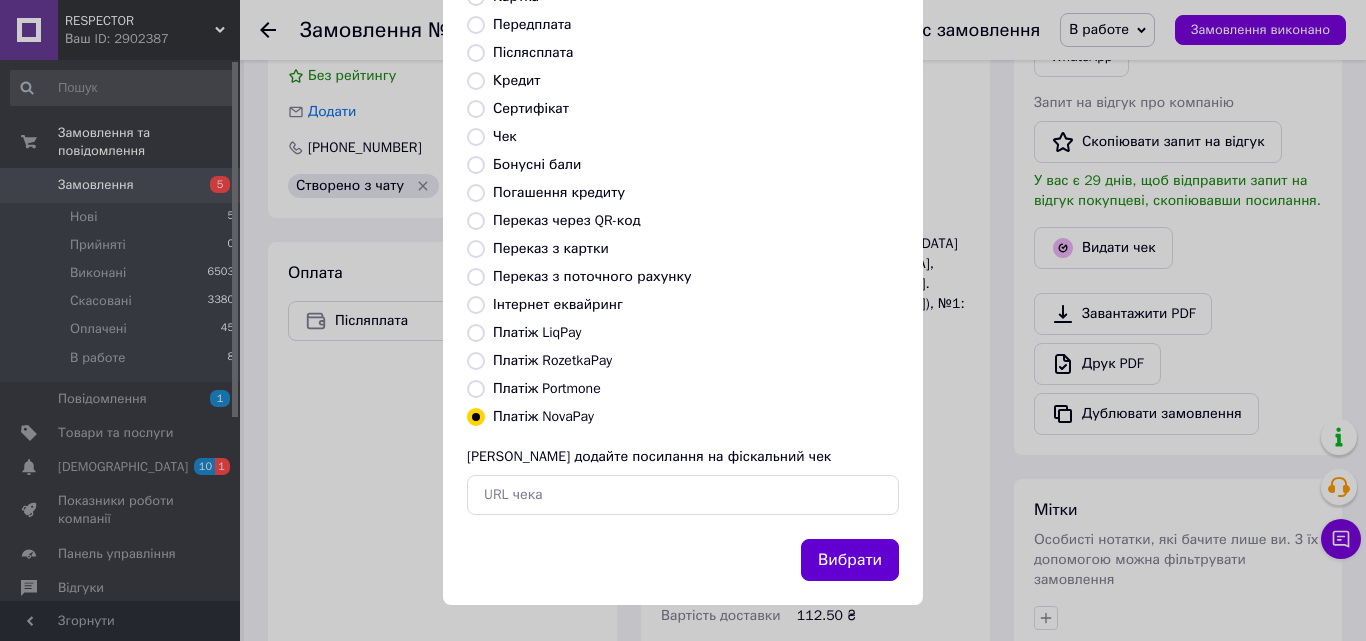 click on "Вибрати" at bounding box center (850, 560) 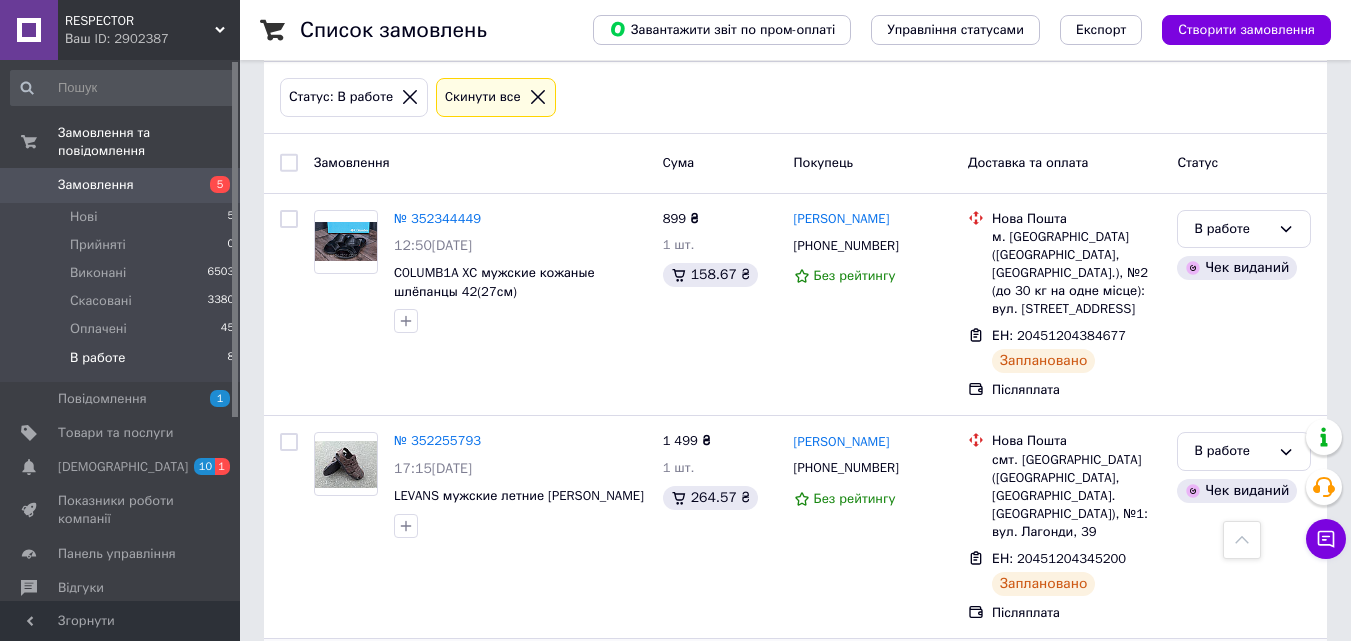 scroll, scrollTop: 0, scrollLeft: 0, axis: both 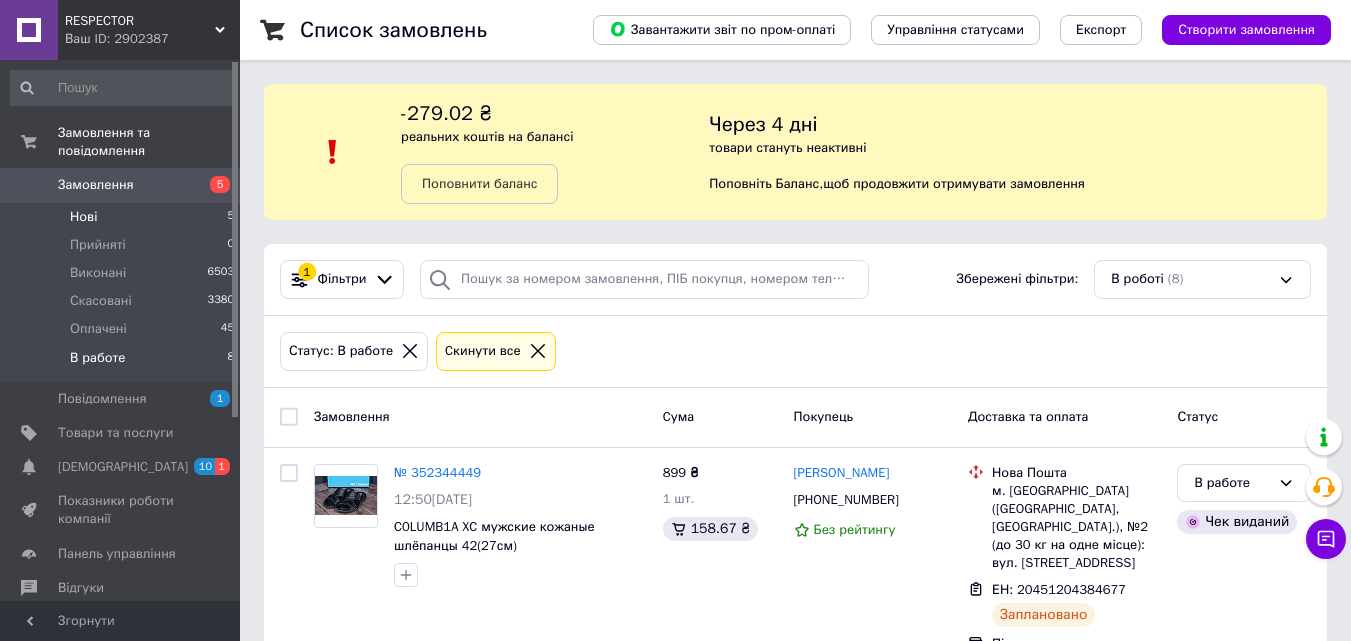 click on "Нові 5" at bounding box center [123, 217] 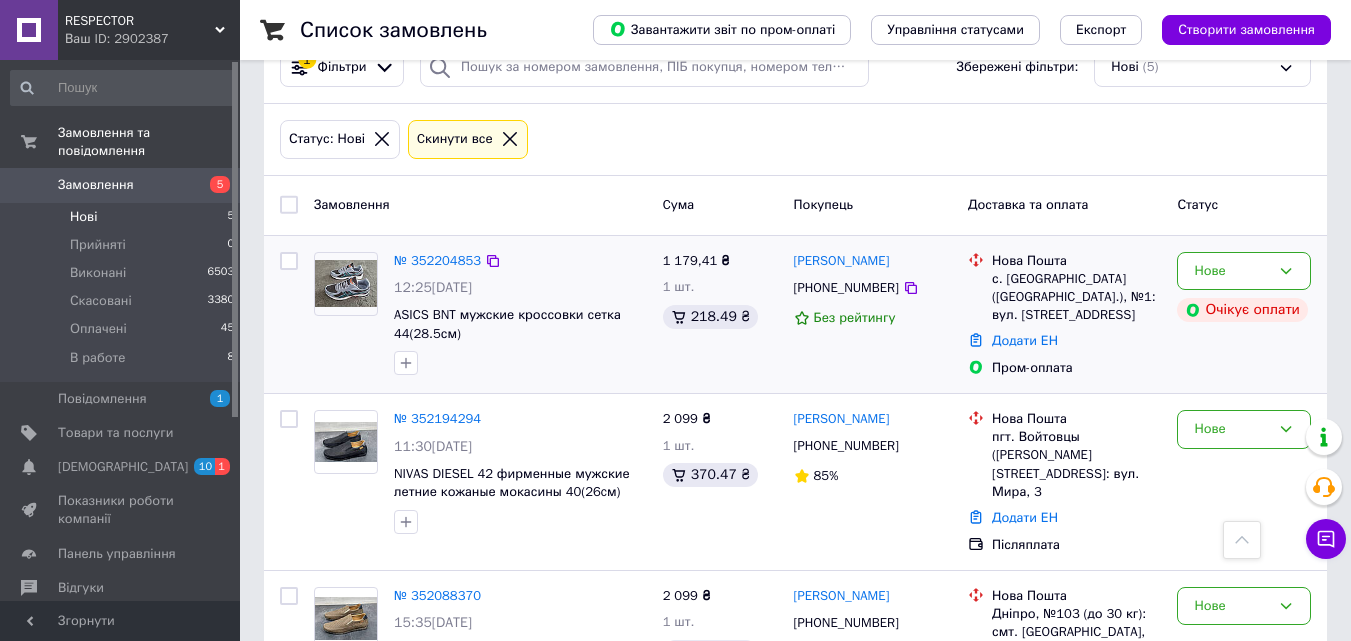 scroll, scrollTop: 205, scrollLeft: 0, axis: vertical 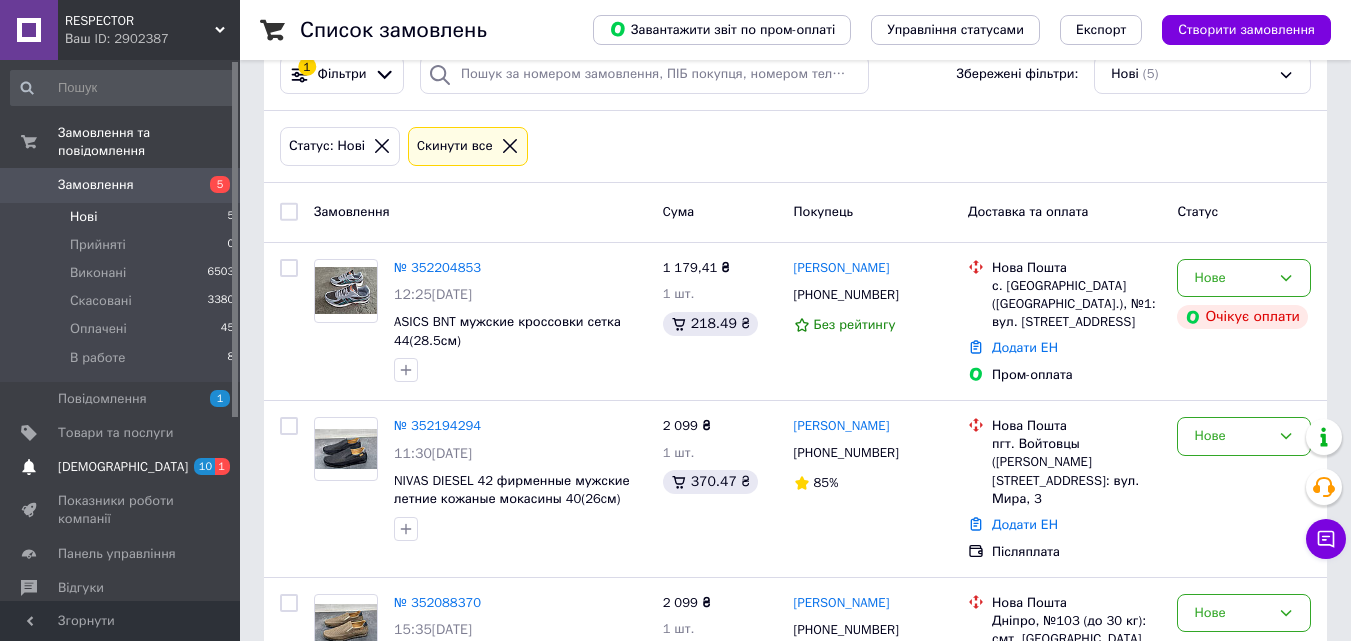click on "[DEMOGRAPHIC_DATA]" at bounding box center (121, 467) 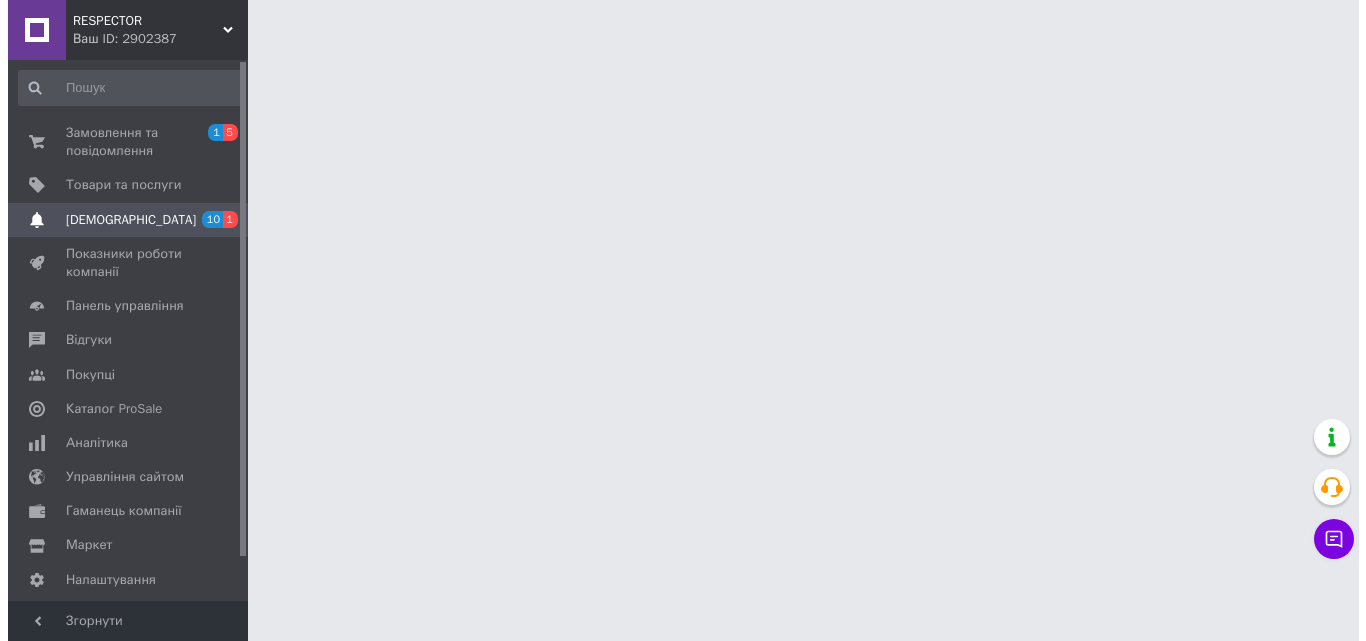 scroll, scrollTop: 0, scrollLeft: 0, axis: both 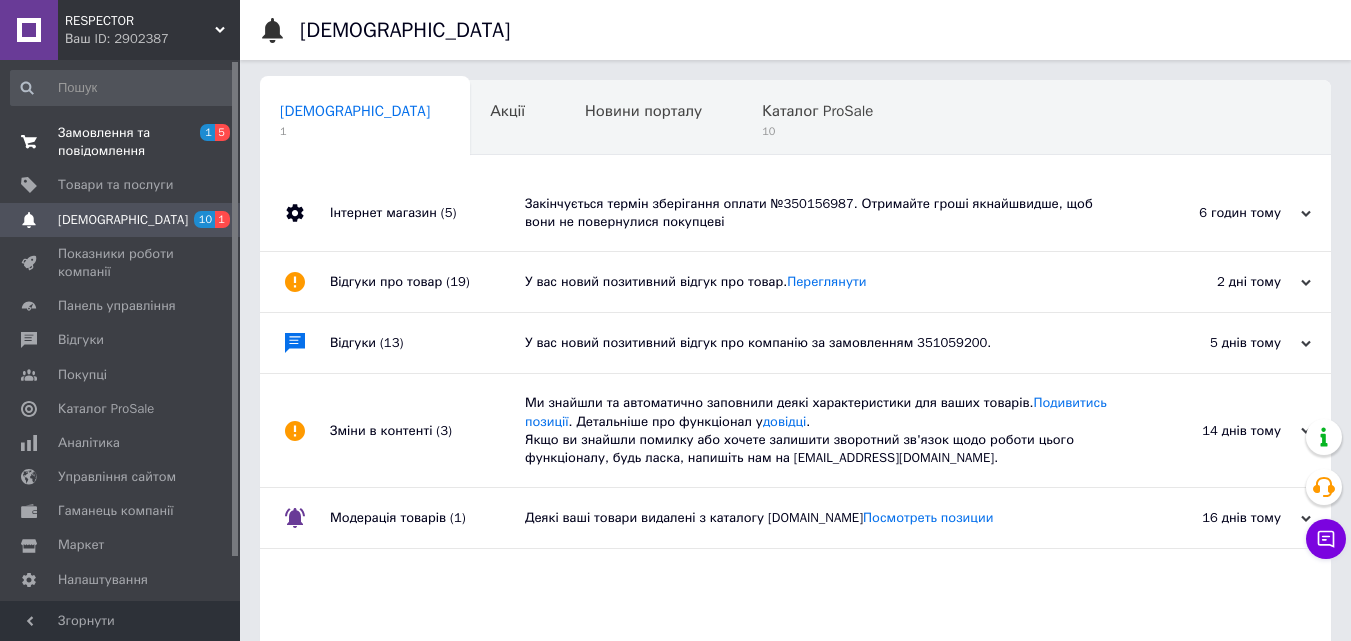 click on "Замовлення та повідомлення" at bounding box center (121, 142) 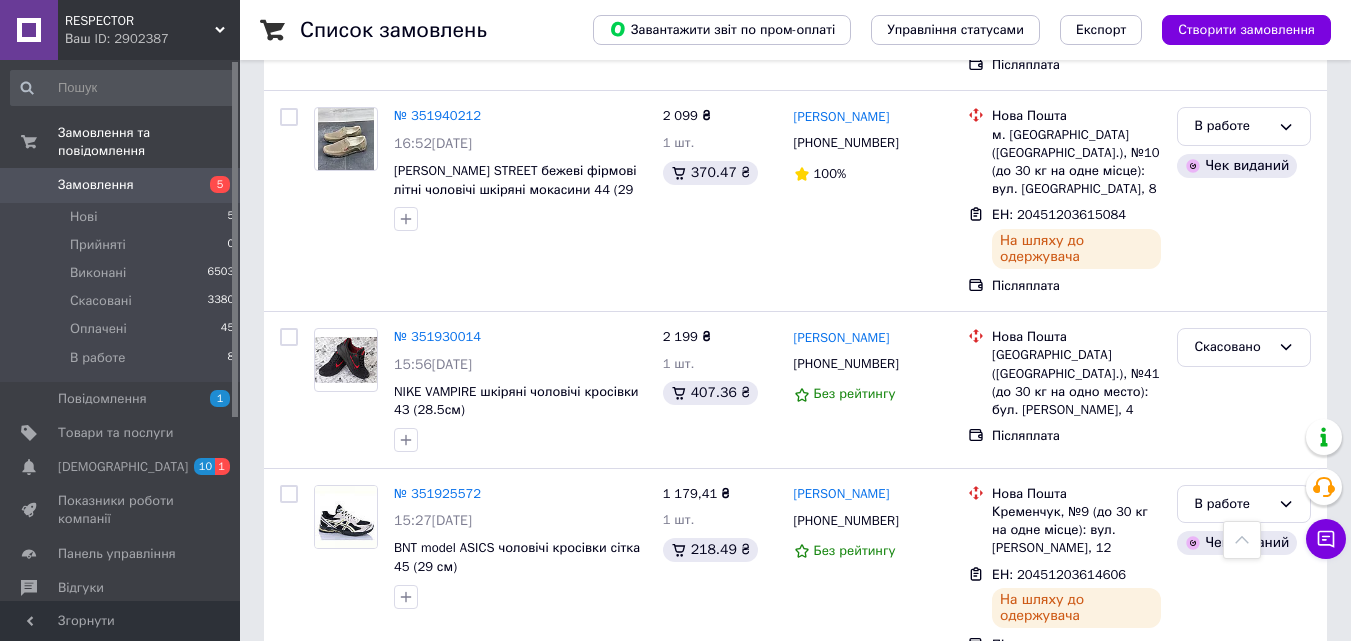 scroll, scrollTop: 3721, scrollLeft: 0, axis: vertical 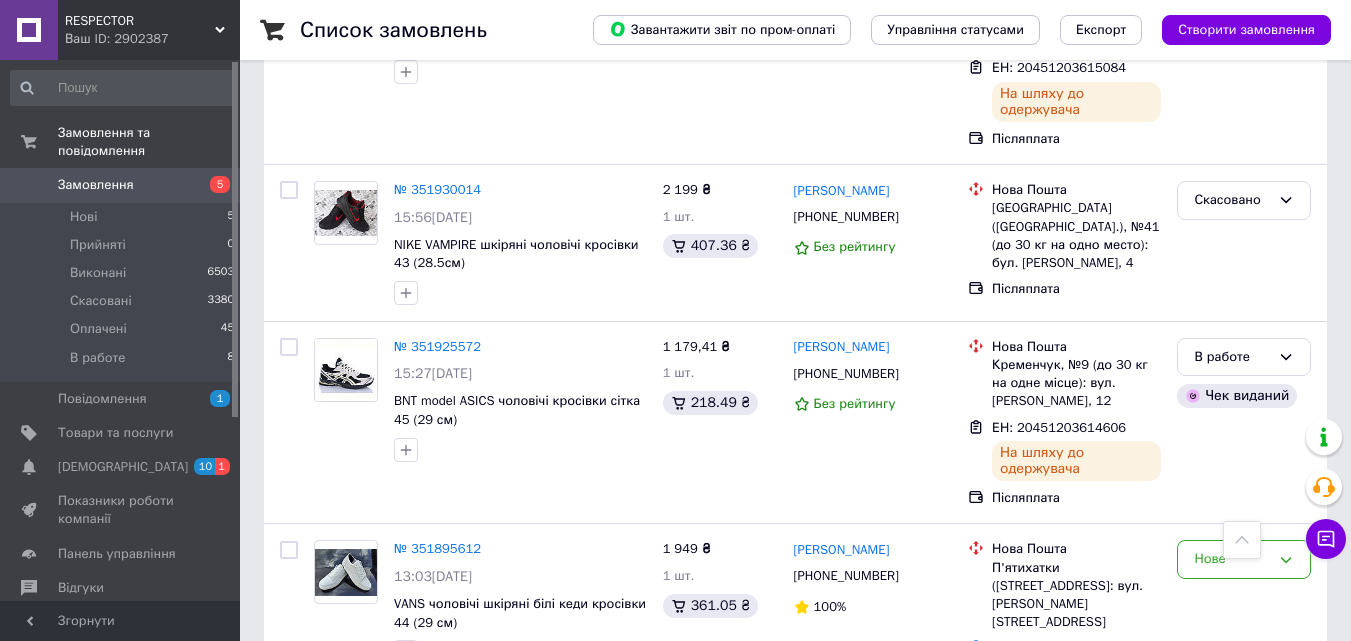 click on "2" at bounding box center [327, 745] 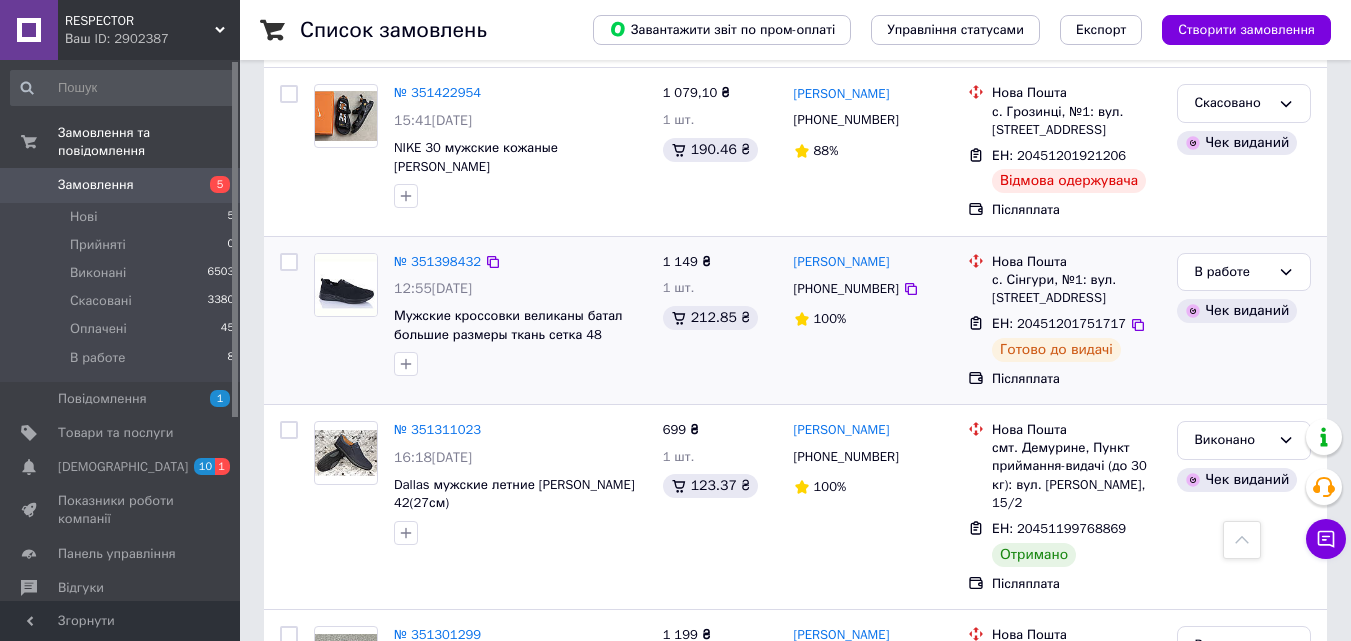 scroll, scrollTop: 3555, scrollLeft: 0, axis: vertical 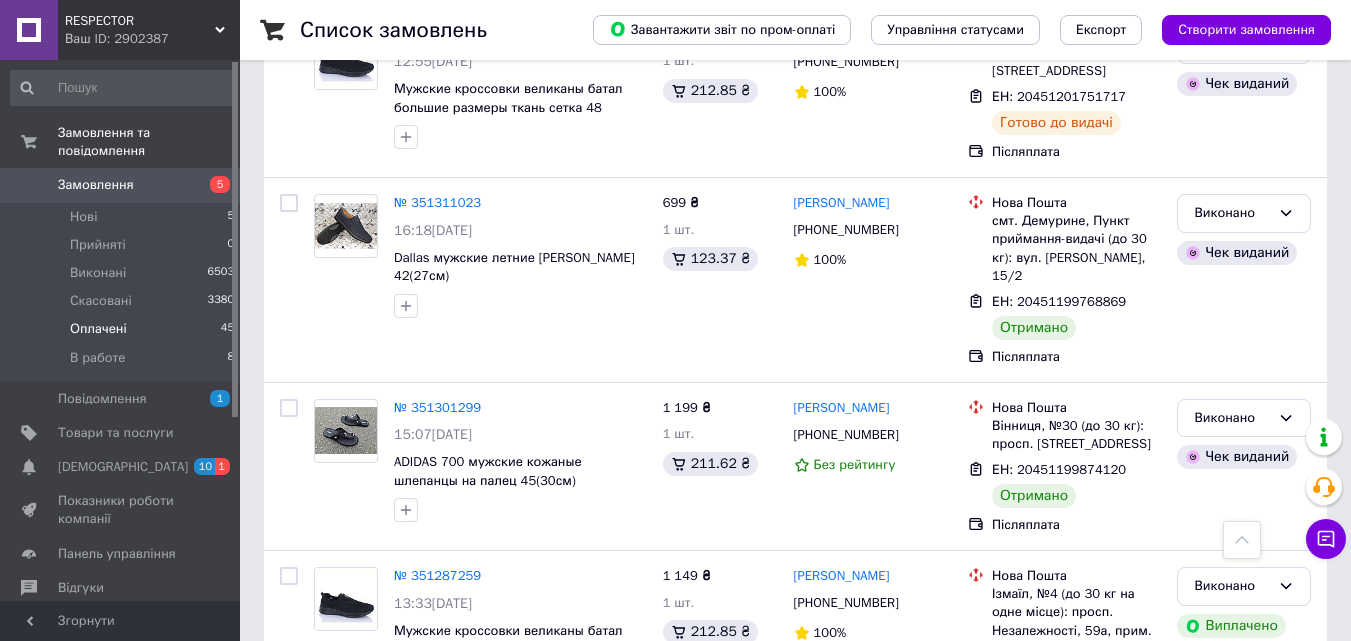 click on "Оплачені 45" at bounding box center (123, 329) 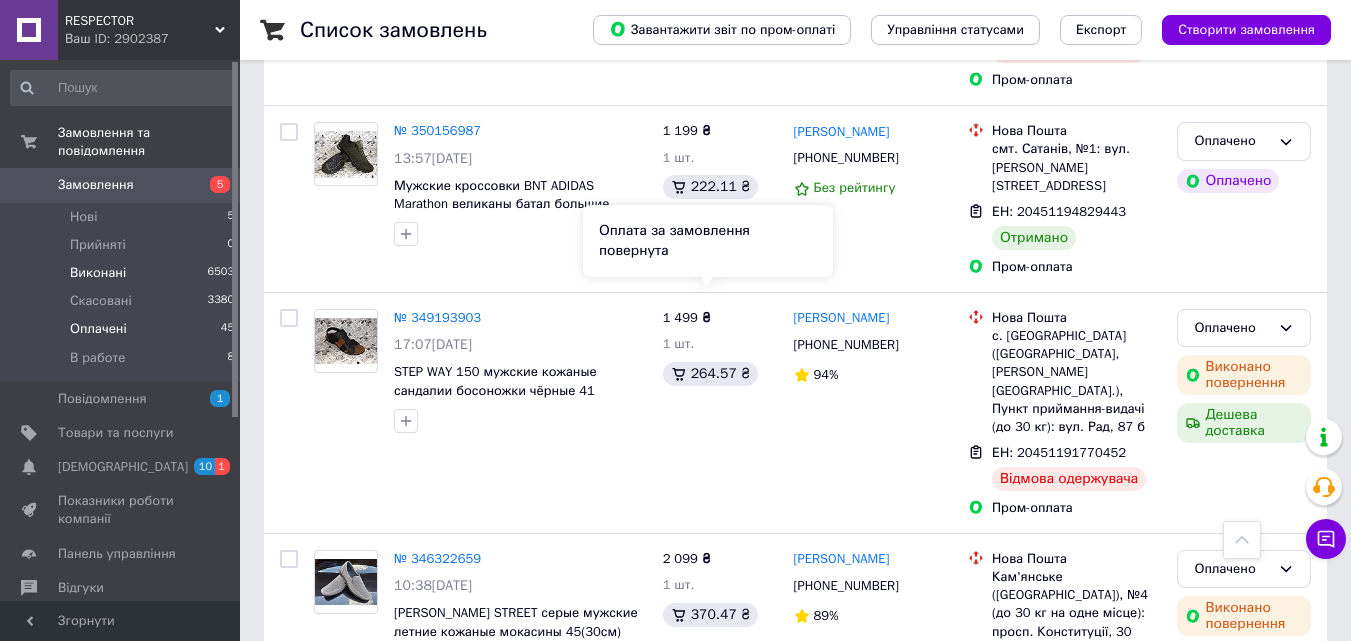 scroll, scrollTop: 1200, scrollLeft: 0, axis: vertical 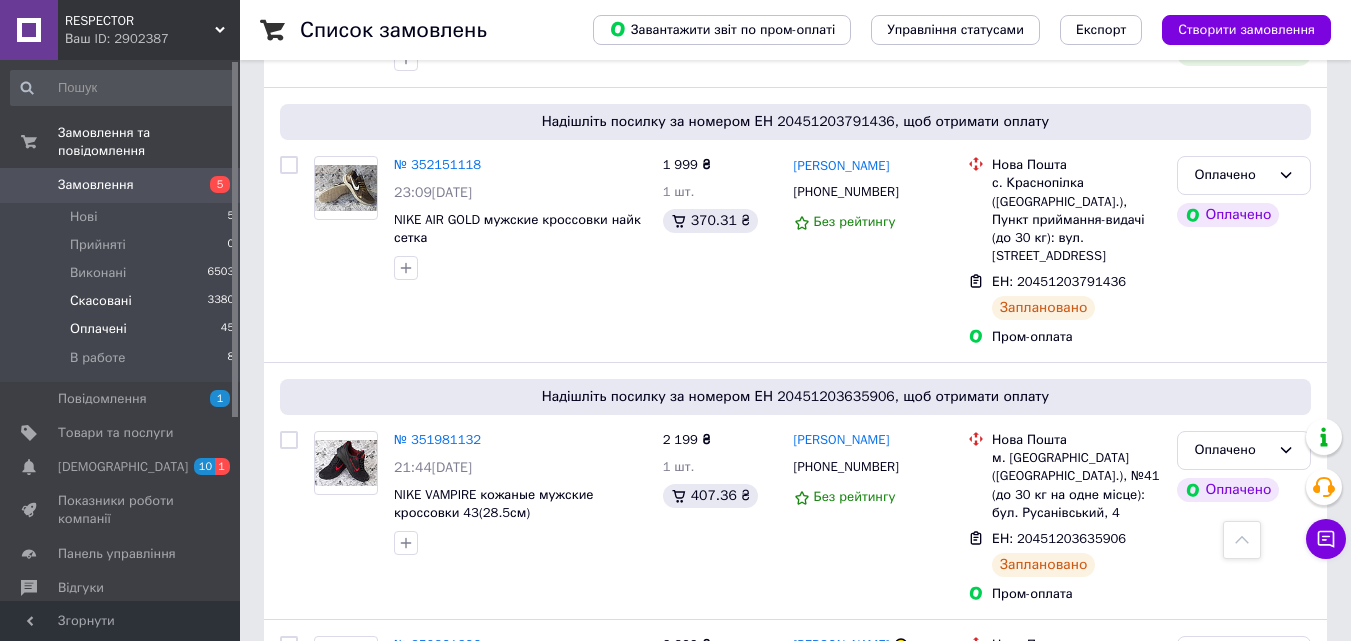 click on "Скасовані" at bounding box center [101, 301] 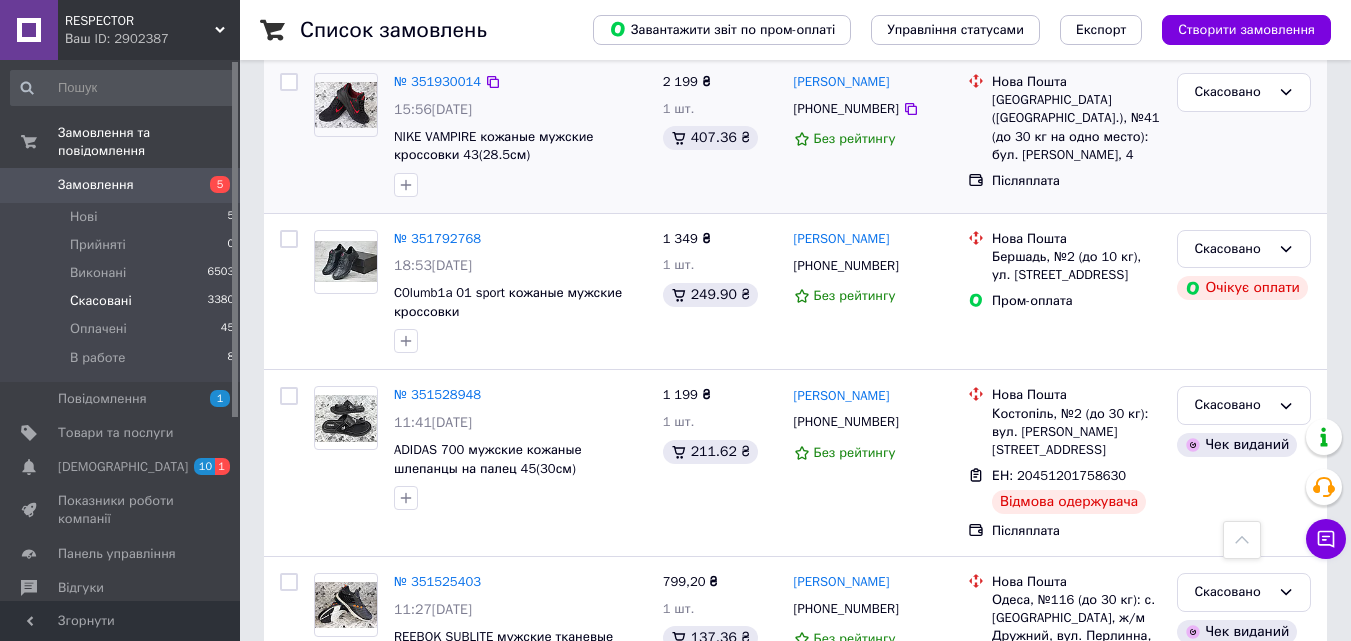 scroll, scrollTop: 800, scrollLeft: 0, axis: vertical 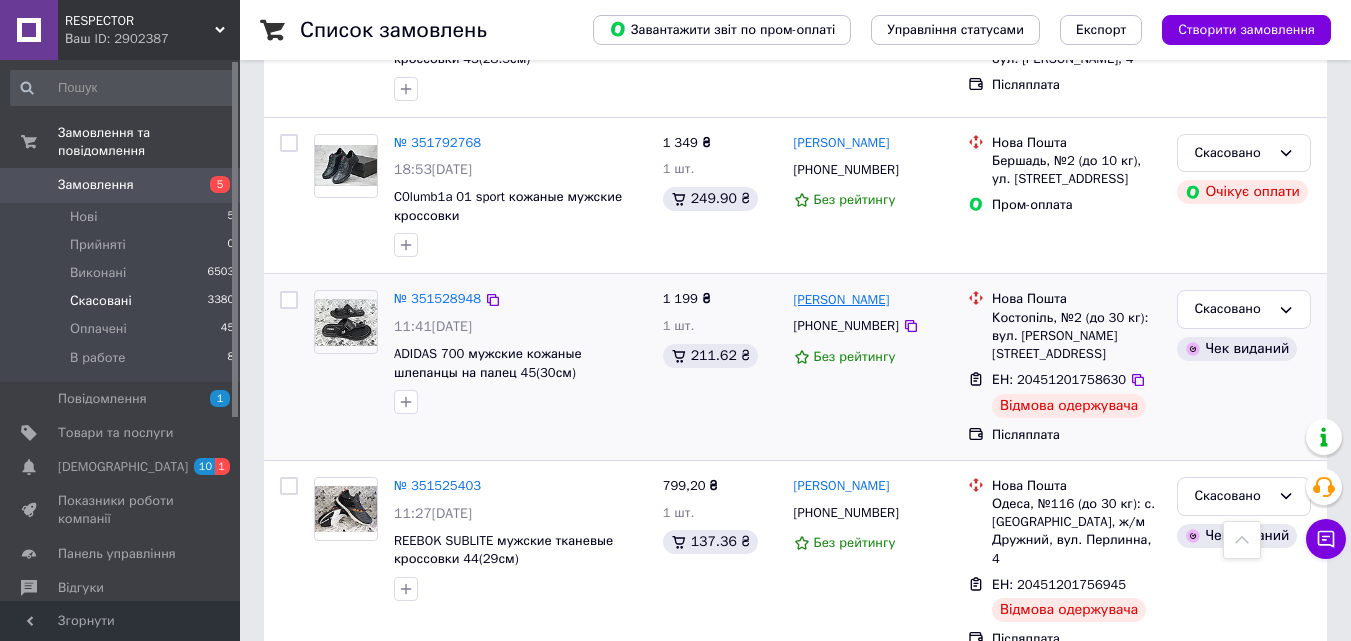 click on "[PERSON_NAME]" at bounding box center [842, 300] 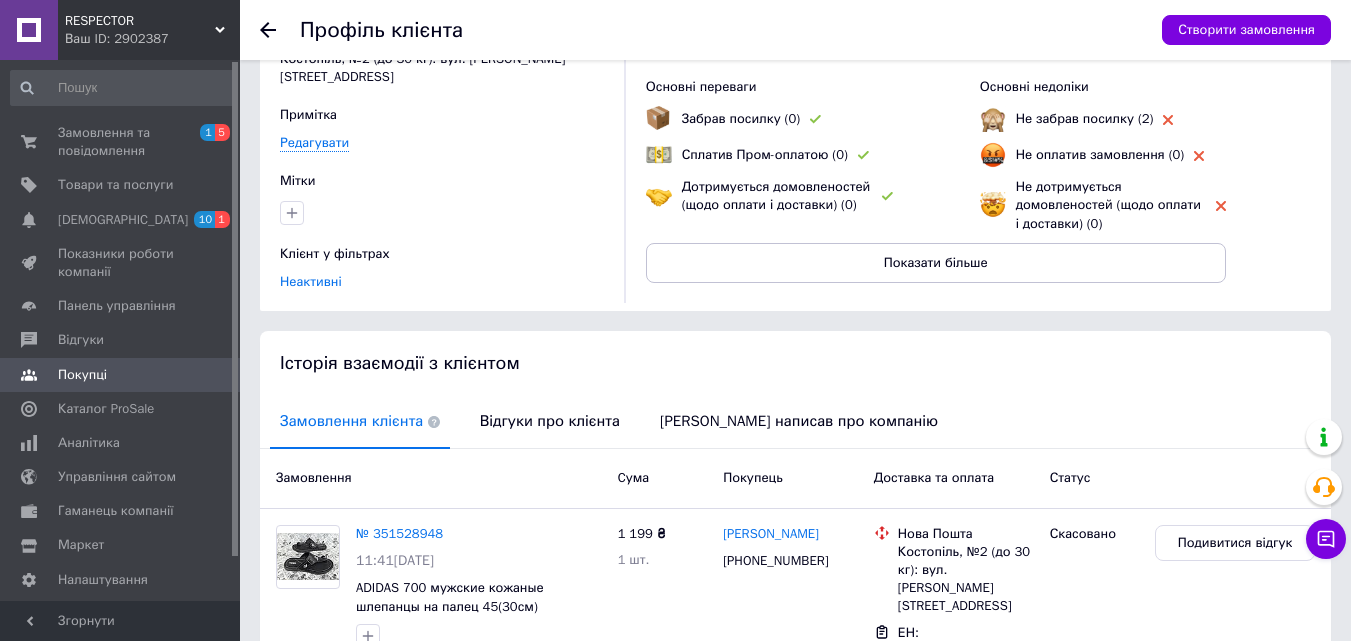 scroll, scrollTop: 292, scrollLeft: 0, axis: vertical 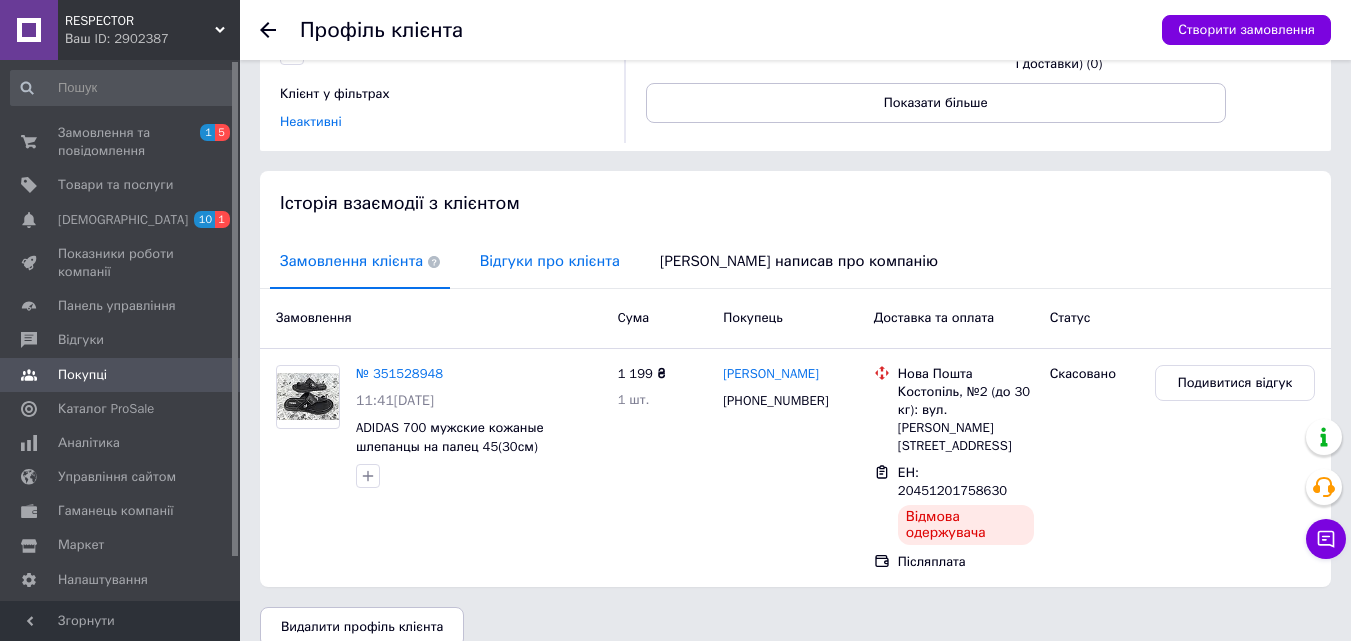 click on "Відгуки про клієнта" at bounding box center [550, 261] 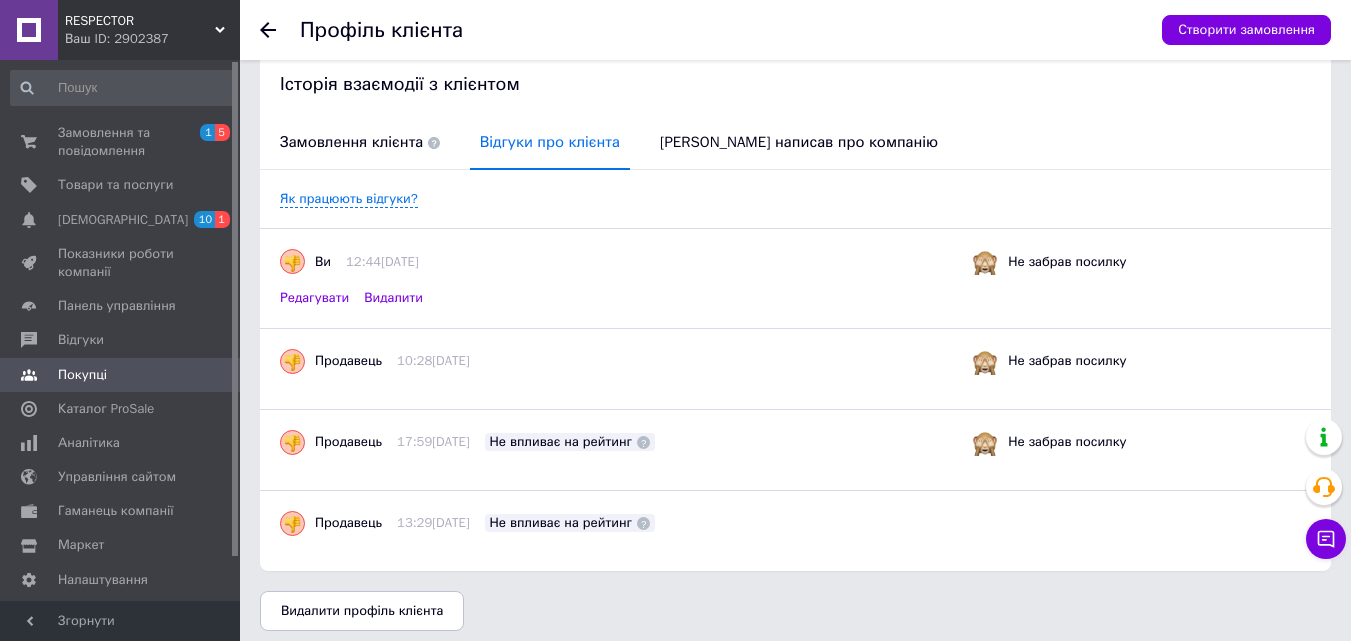 scroll, scrollTop: 412, scrollLeft: 0, axis: vertical 